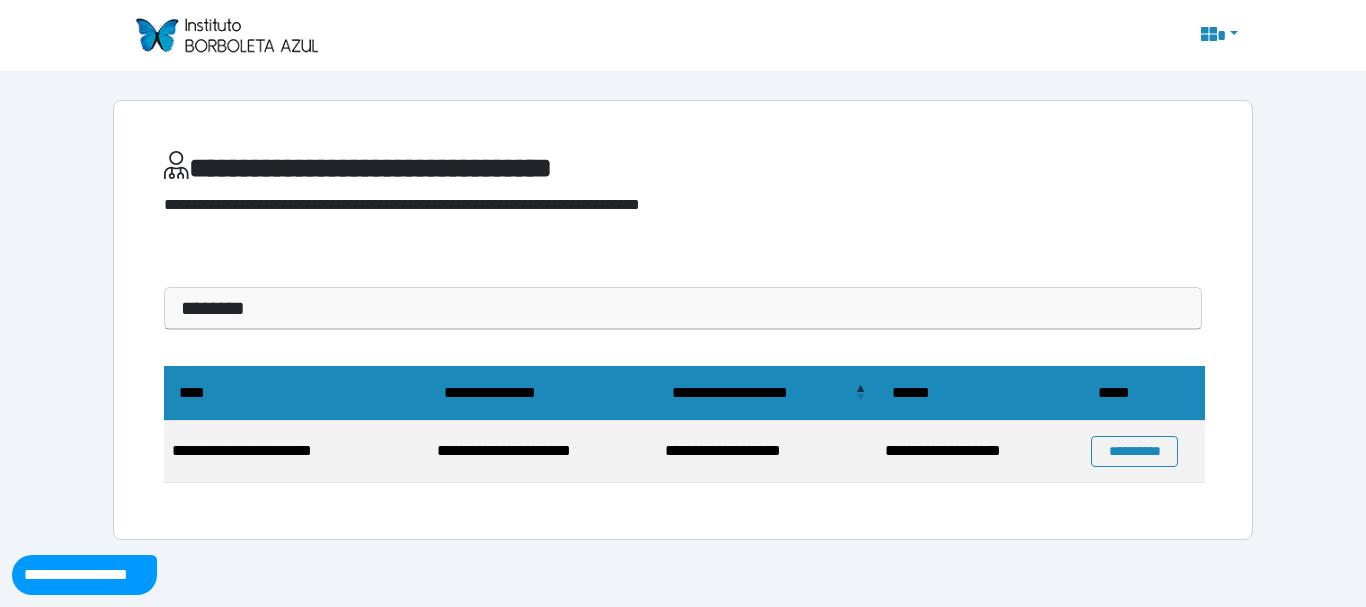 scroll, scrollTop: 0, scrollLeft: 0, axis: both 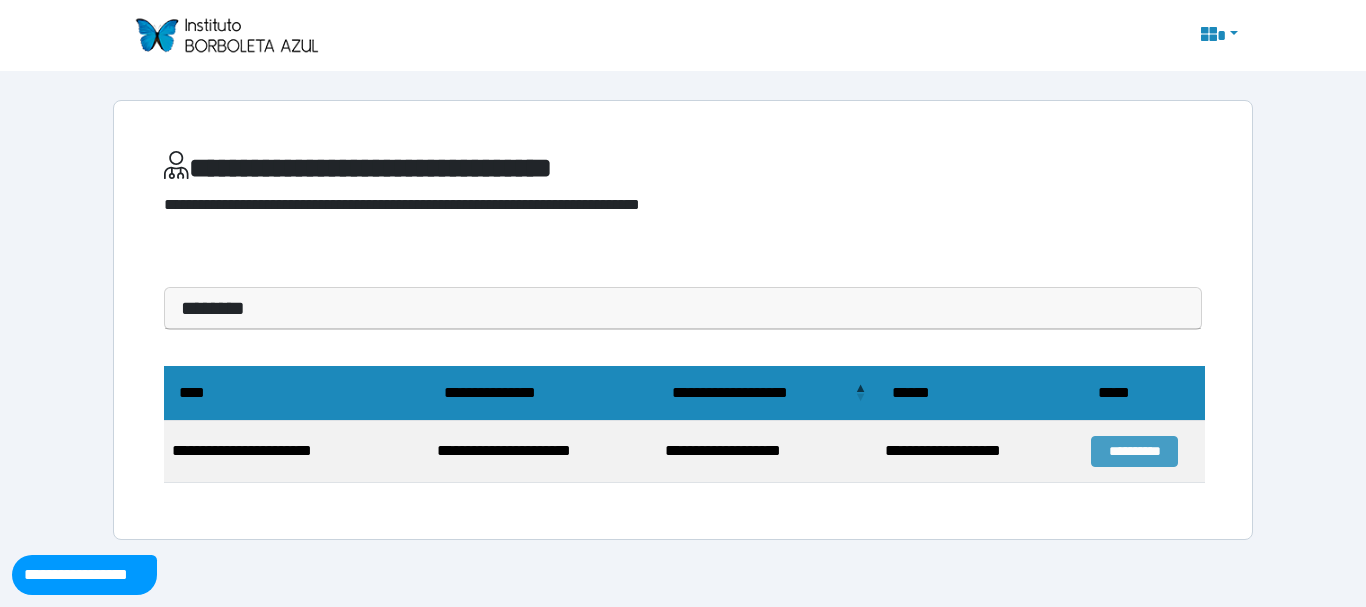click on "**********" at bounding box center [1134, 451] 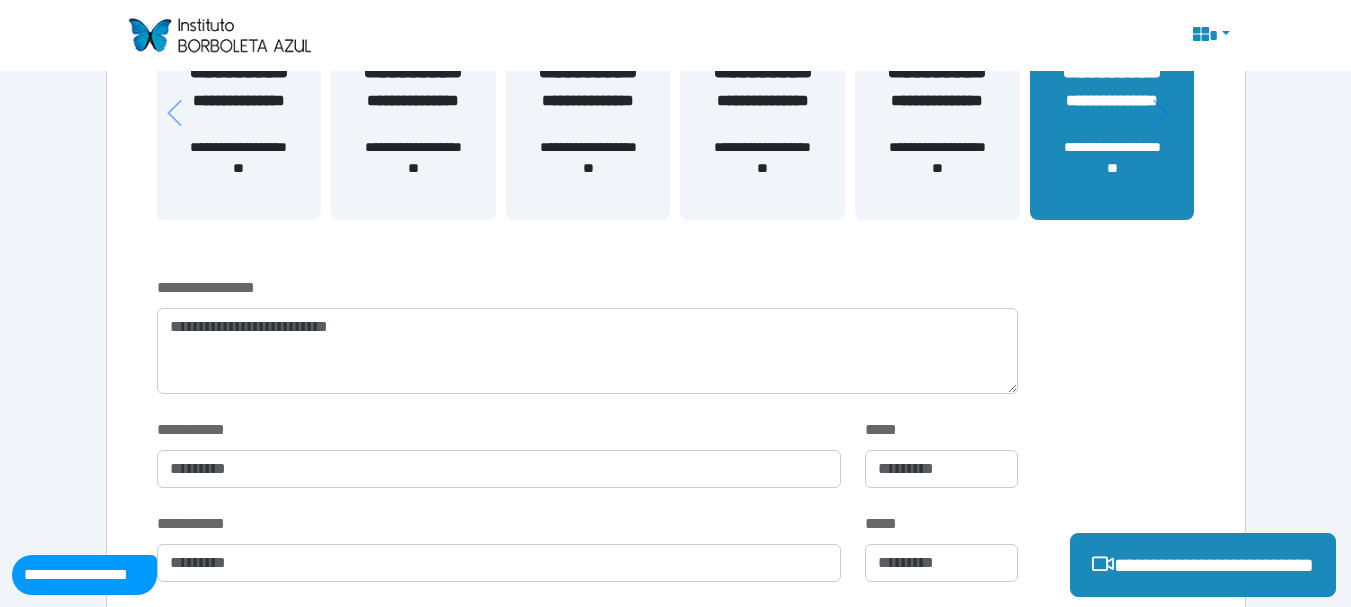 scroll, scrollTop: 286, scrollLeft: 0, axis: vertical 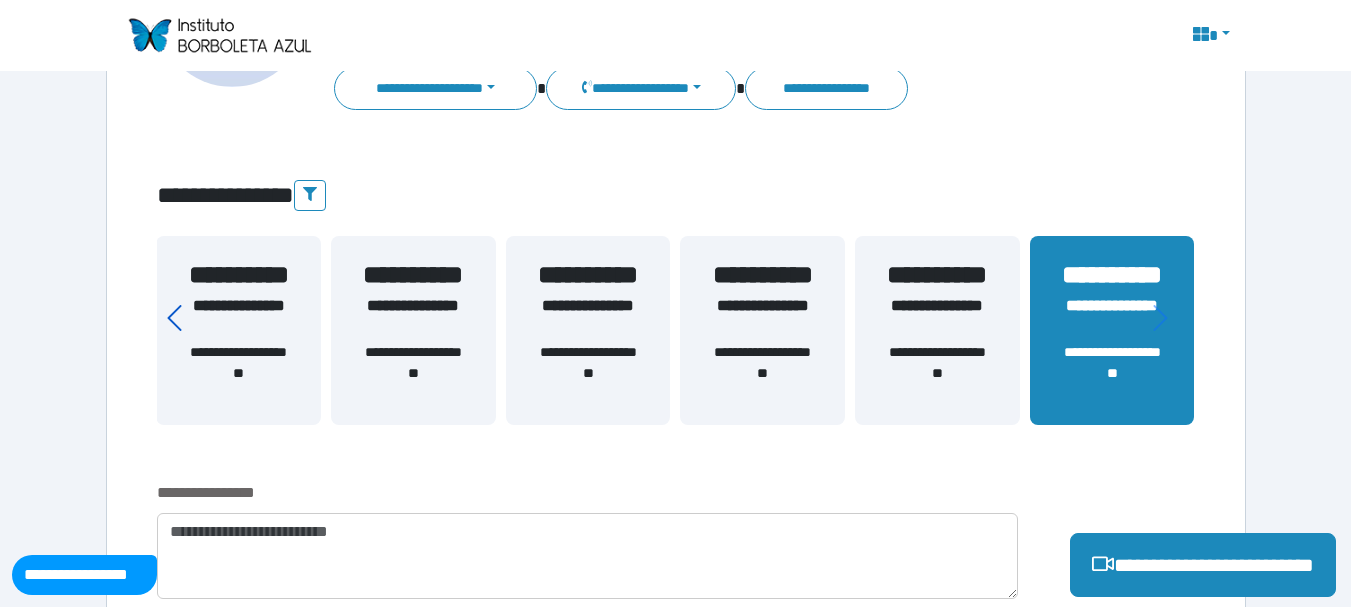 click 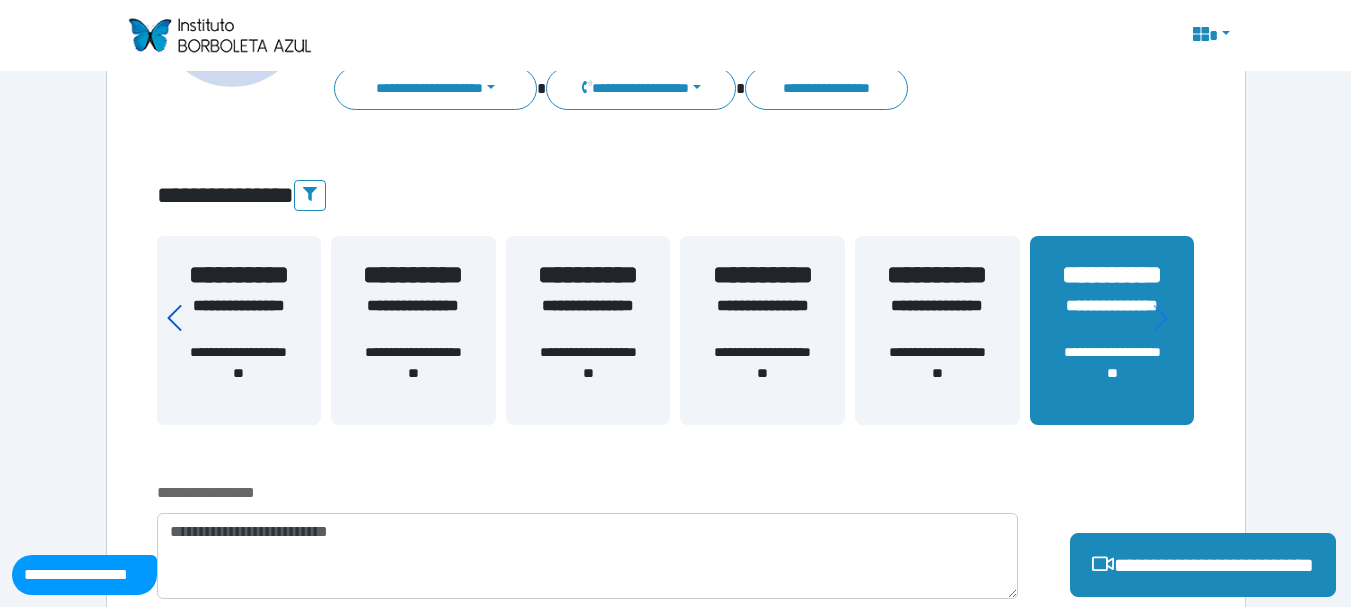 click 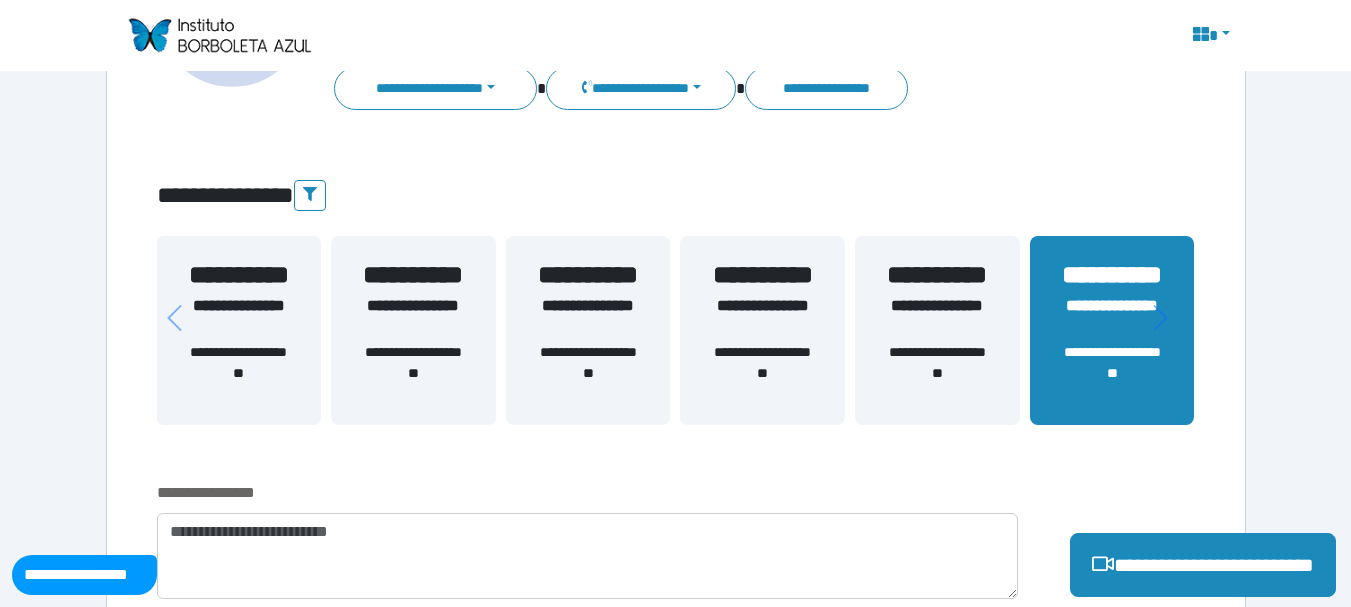click on "**********" at bounding box center [238, 275] 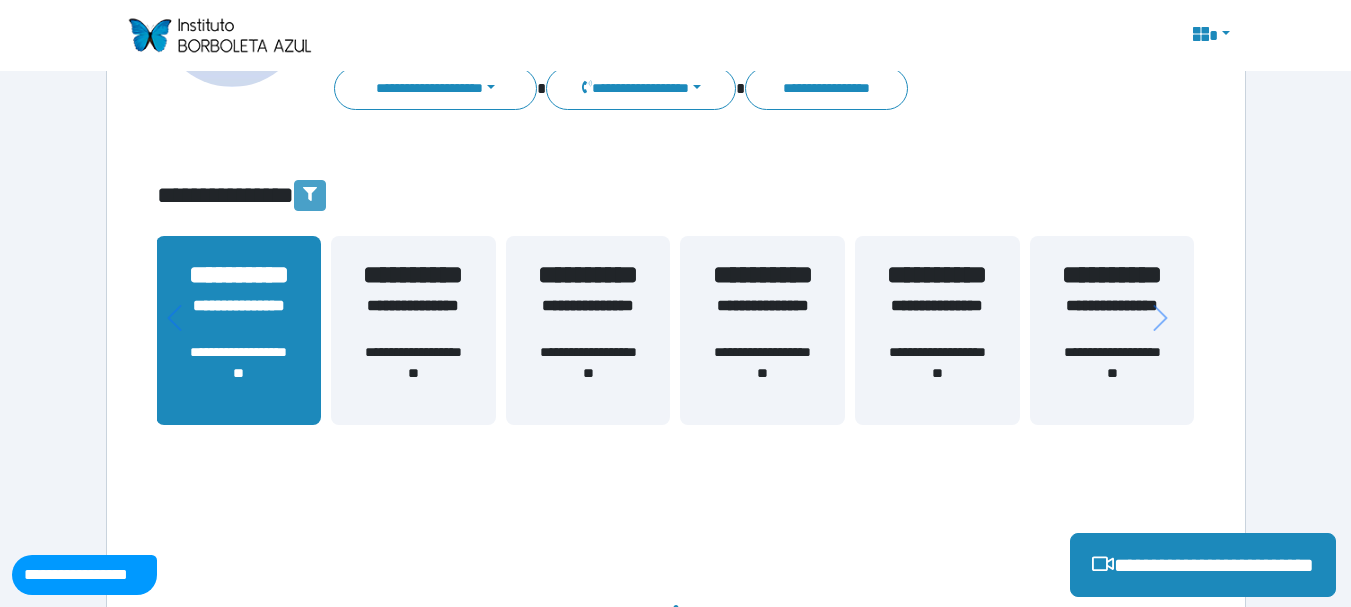 click at bounding box center (310, 195) 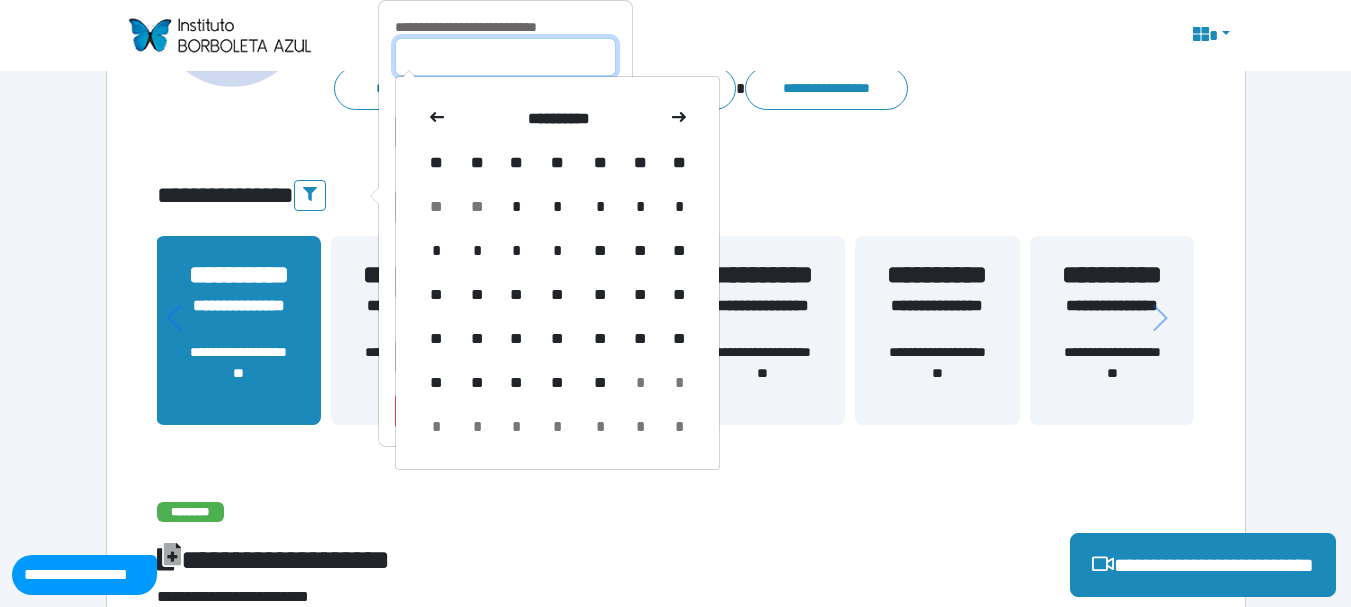 click at bounding box center [505, 57] 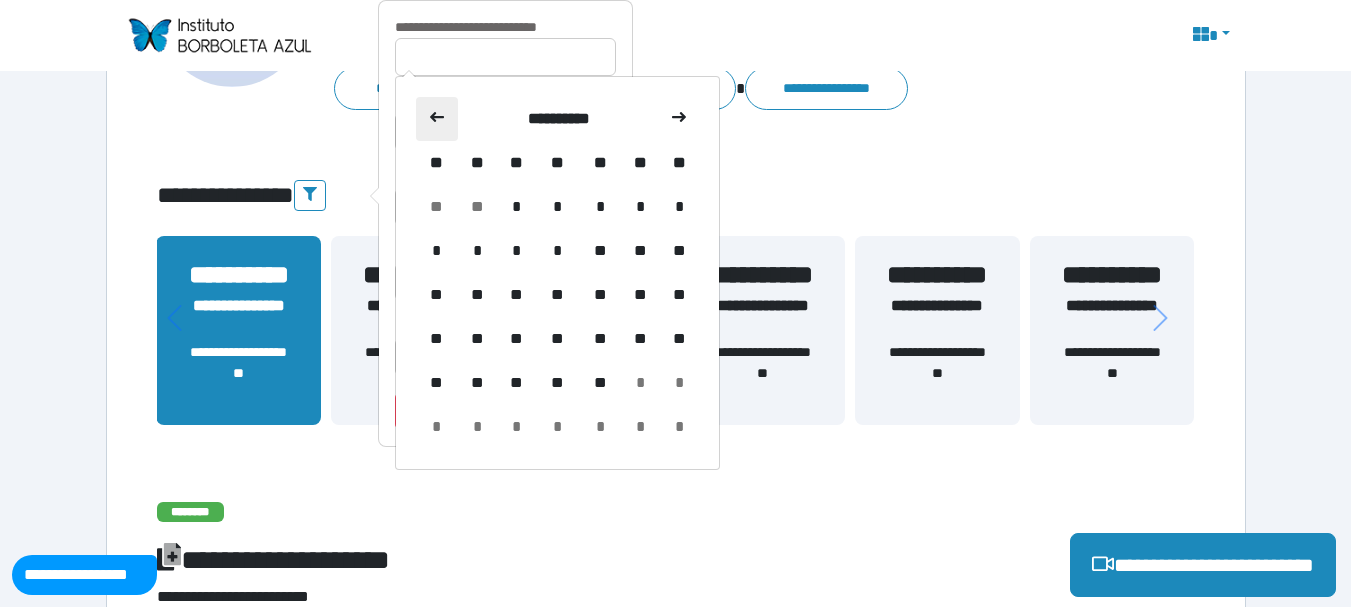 click 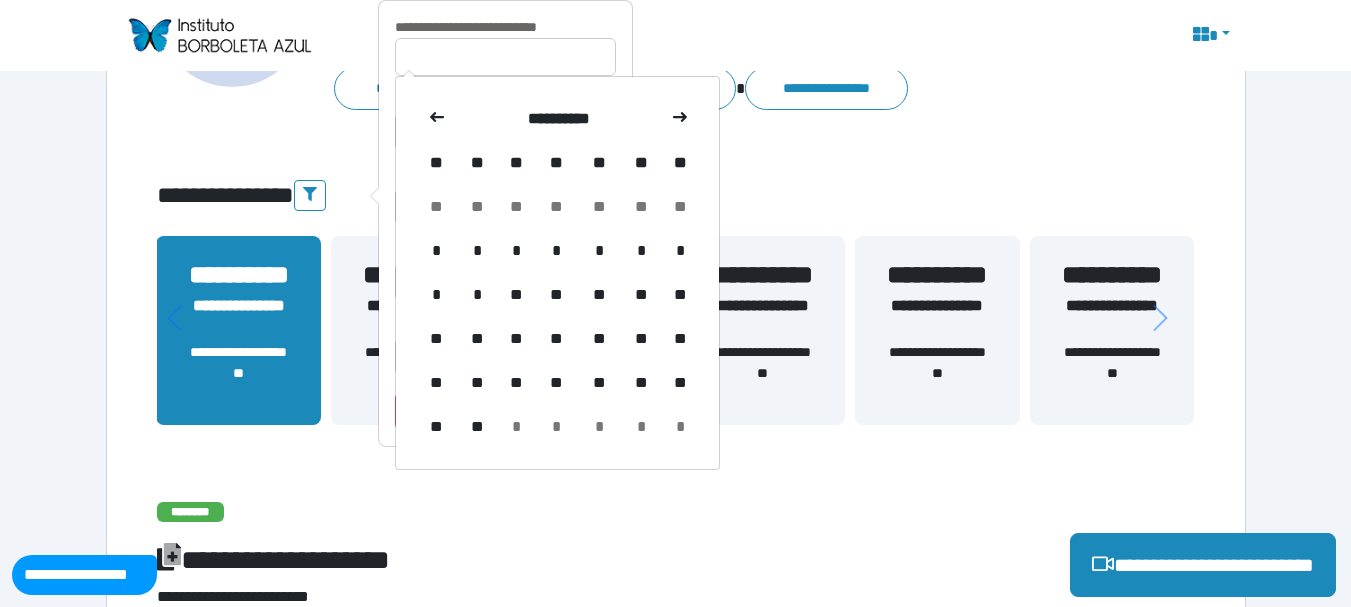 click 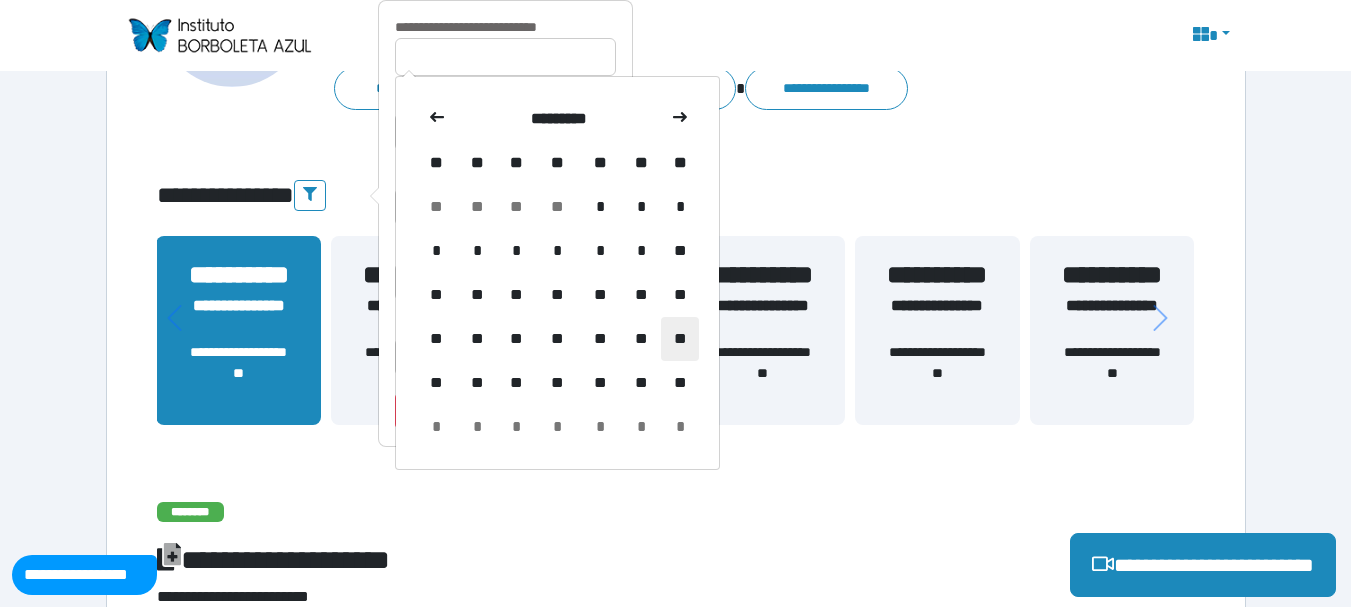click on "**" at bounding box center (680, 339) 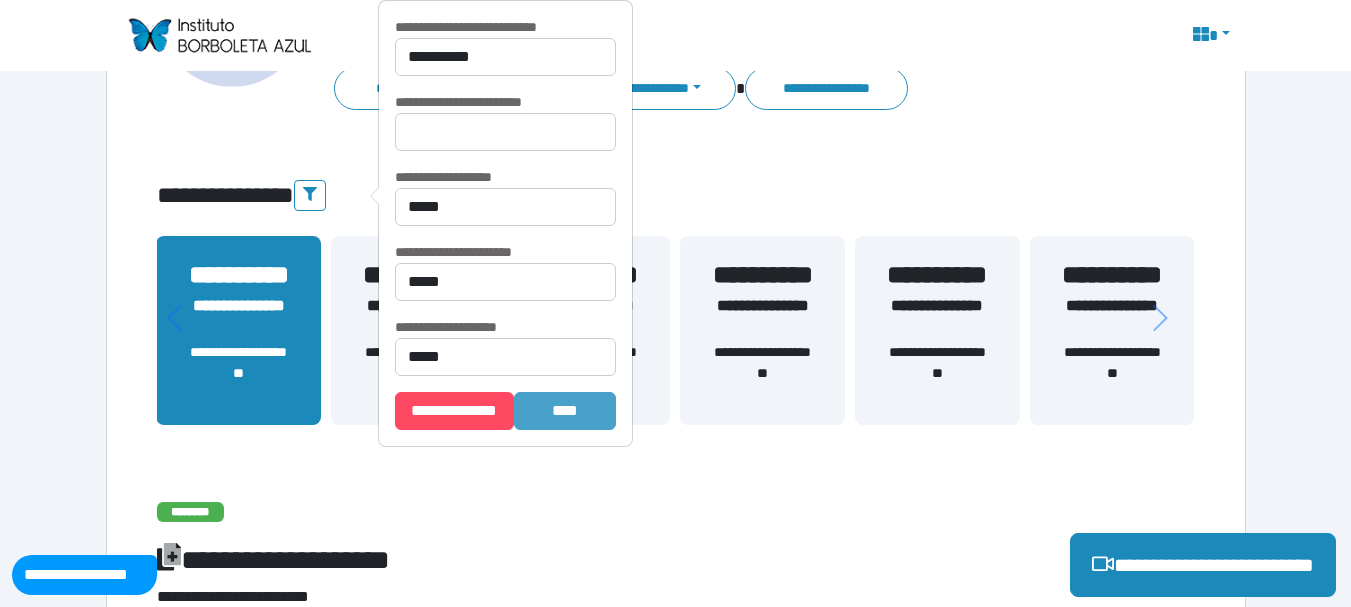 click on "*******" at bounding box center [565, 411] 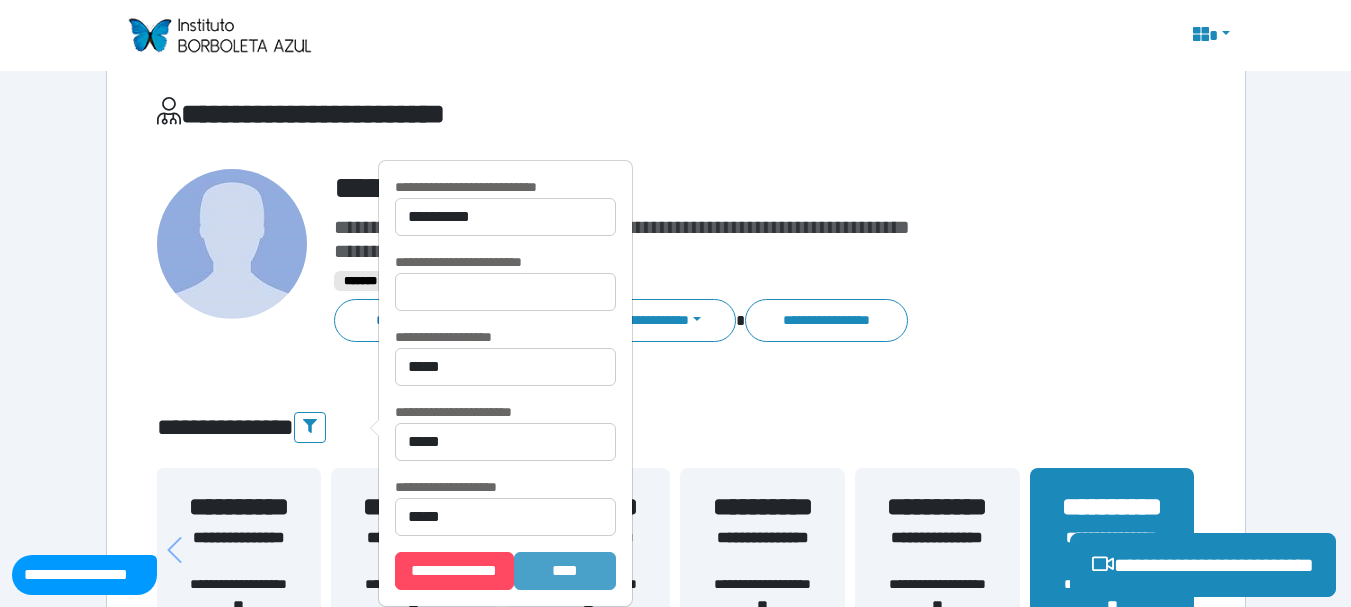 scroll, scrollTop: 53, scrollLeft: 0, axis: vertical 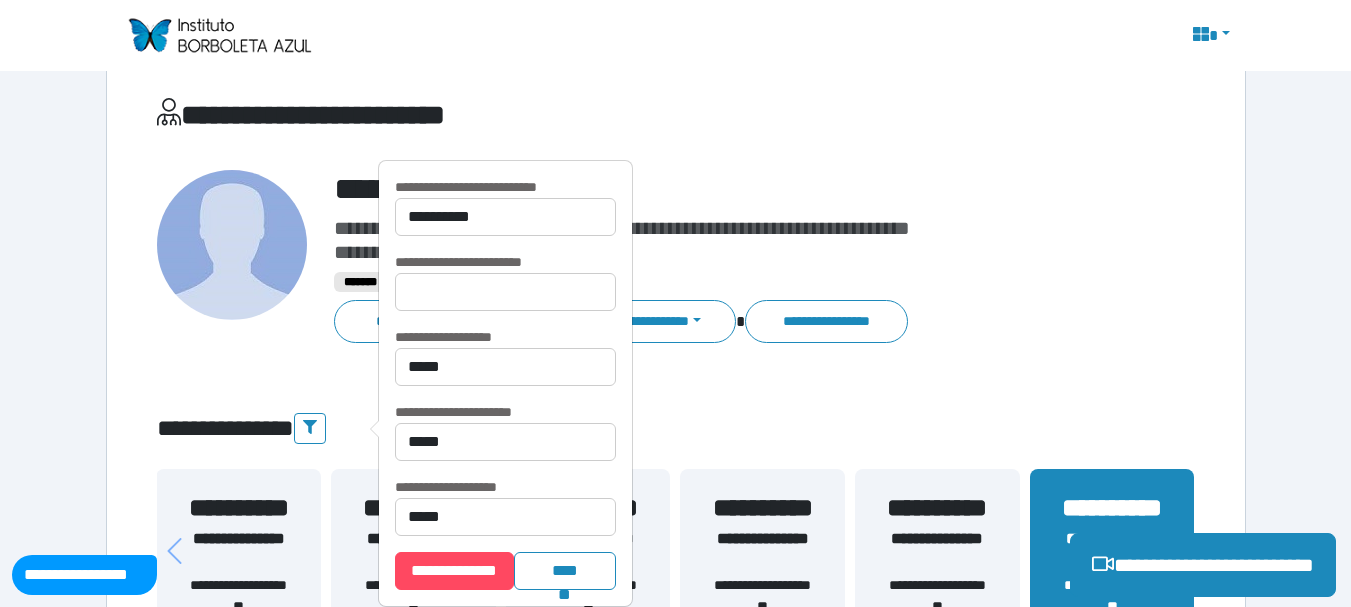 click on "**********" at bounding box center [676, 428] 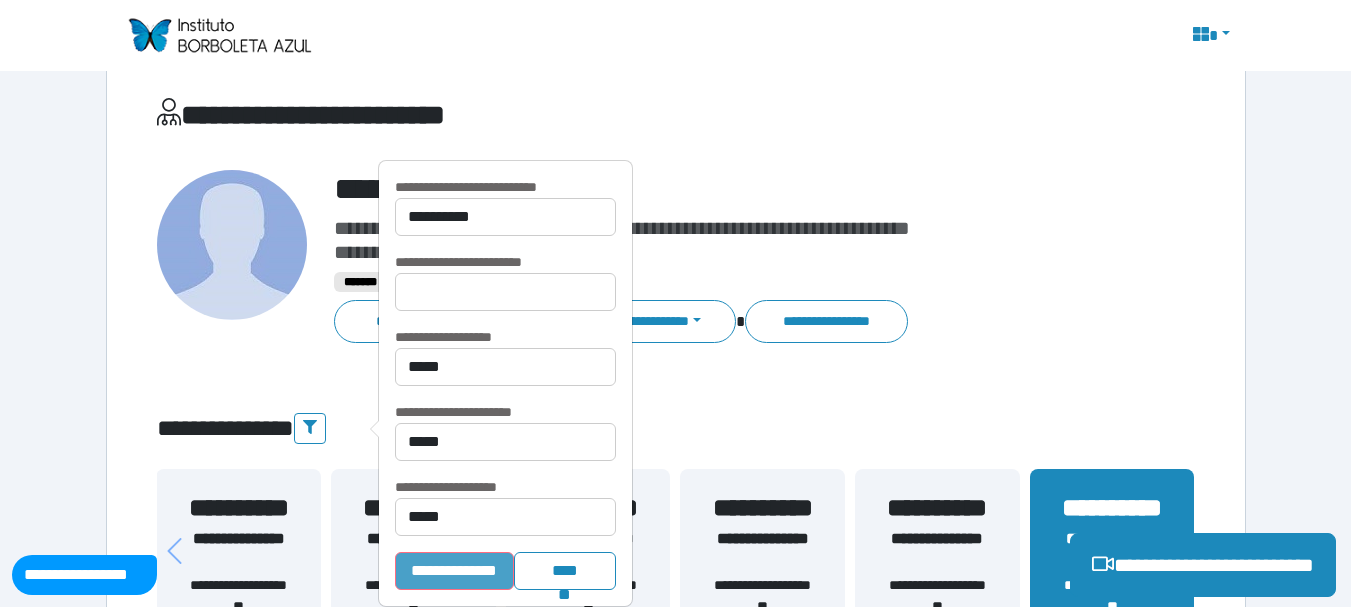 click on "**********" at bounding box center (454, 571) 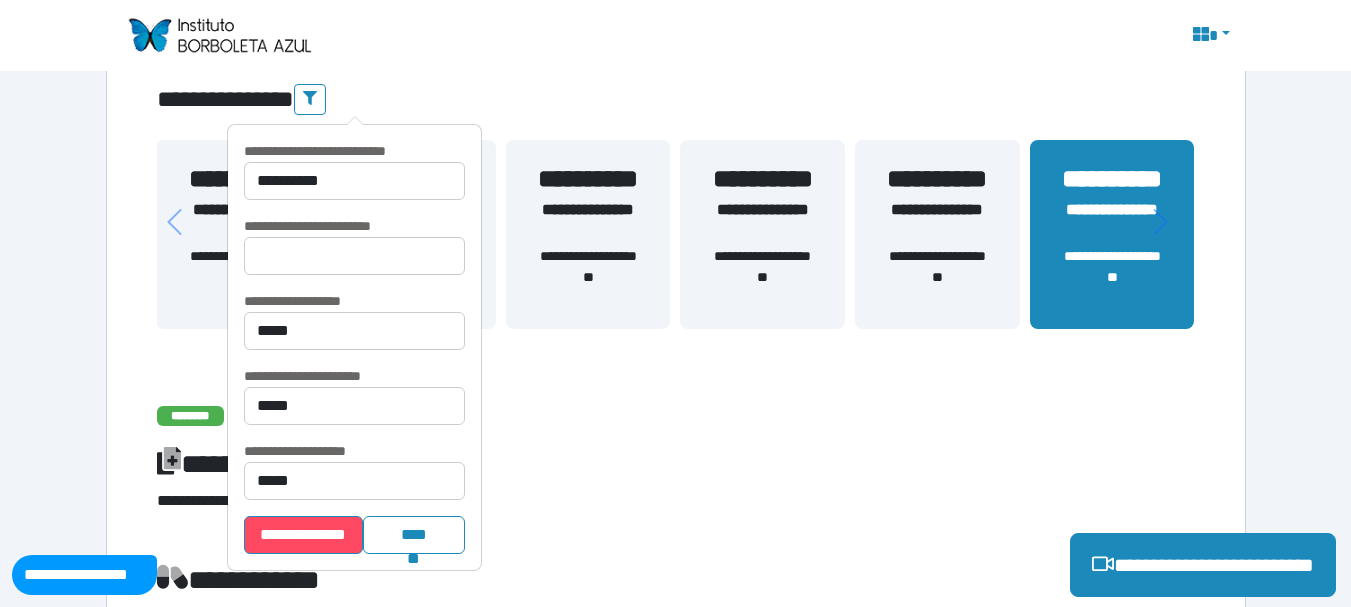scroll, scrollTop: 383, scrollLeft: 0, axis: vertical 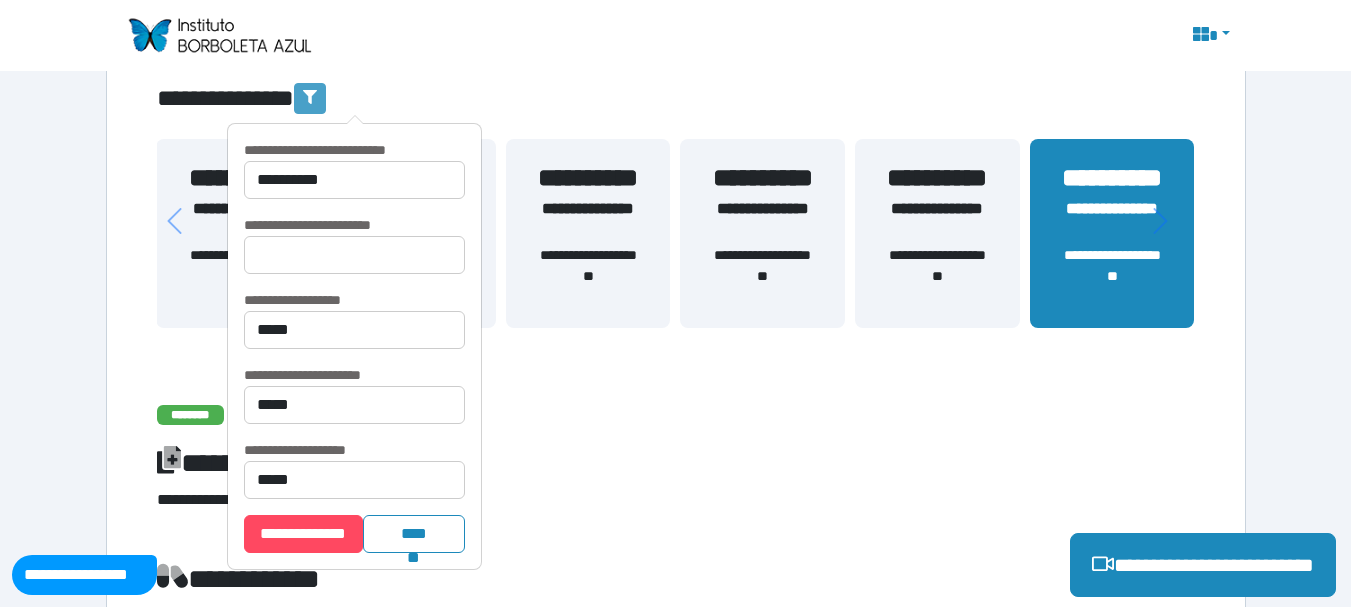 click at bounding box center [310, 98] 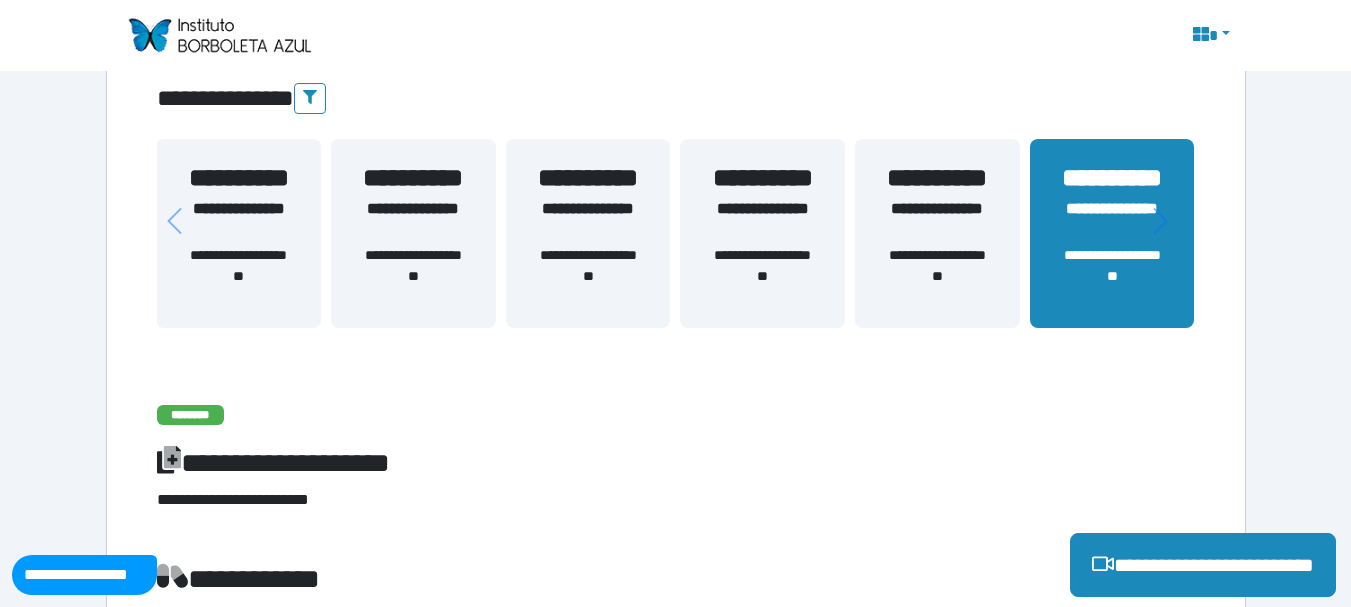 click on "**********" at bounding box center (238, 221) 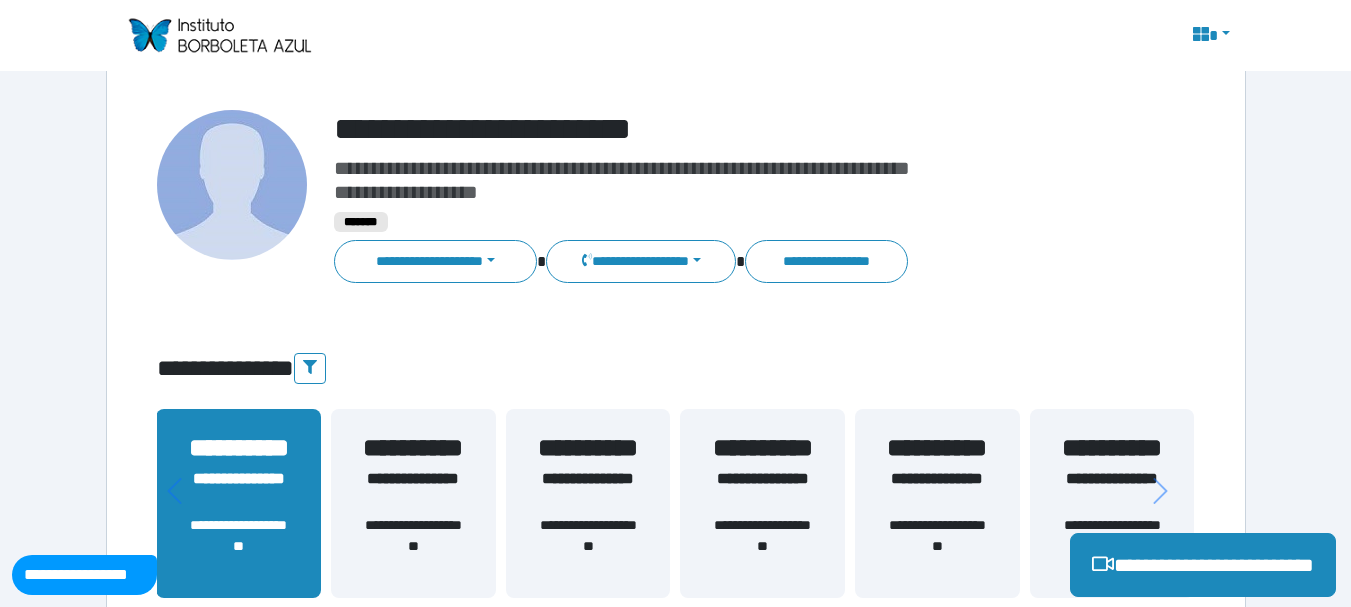 scroll, scrollTop: 0, scrollLeft: 0, axis: both 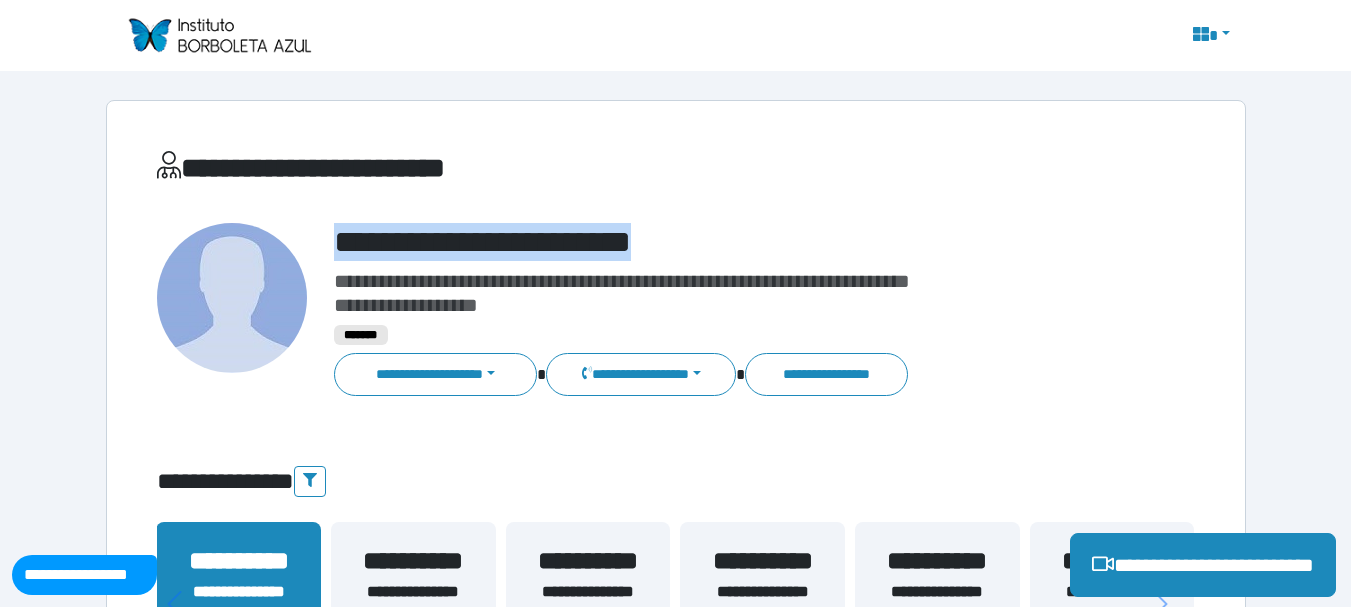 drag, startPoint x: 339, startPoint y: 242, endPoint x: 805, endPoint y: 225, distance: 466.31 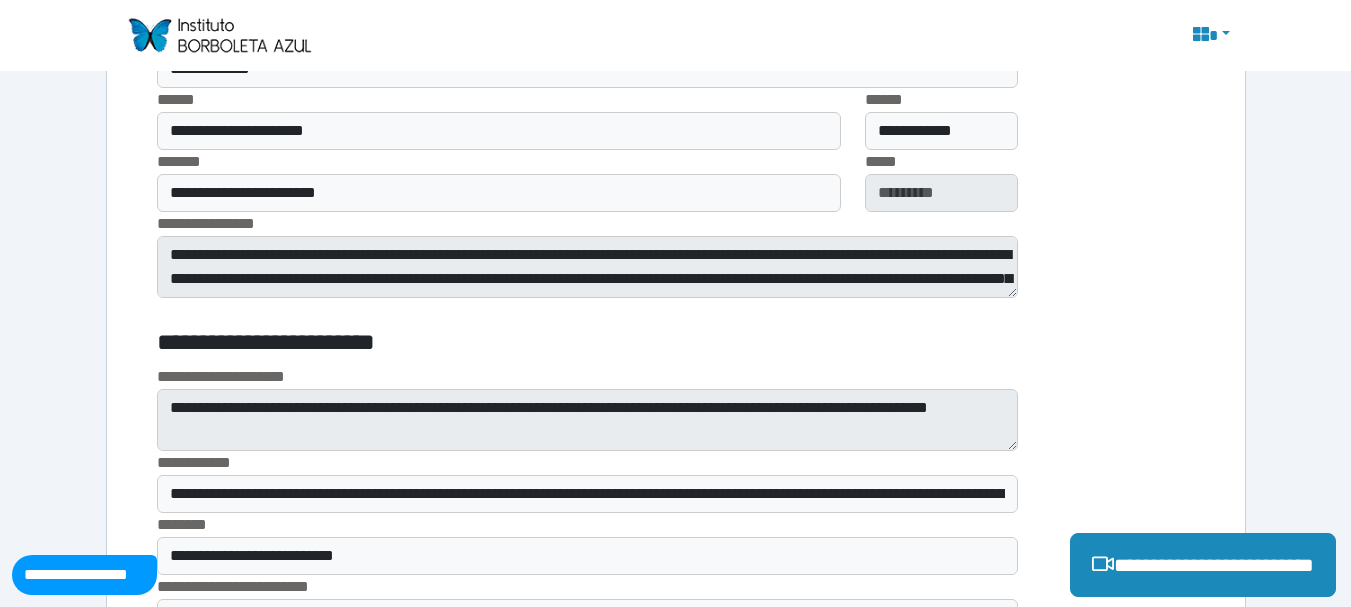 scroll, scrollTop: 1822, scrollLeft: 0, axis: vertical 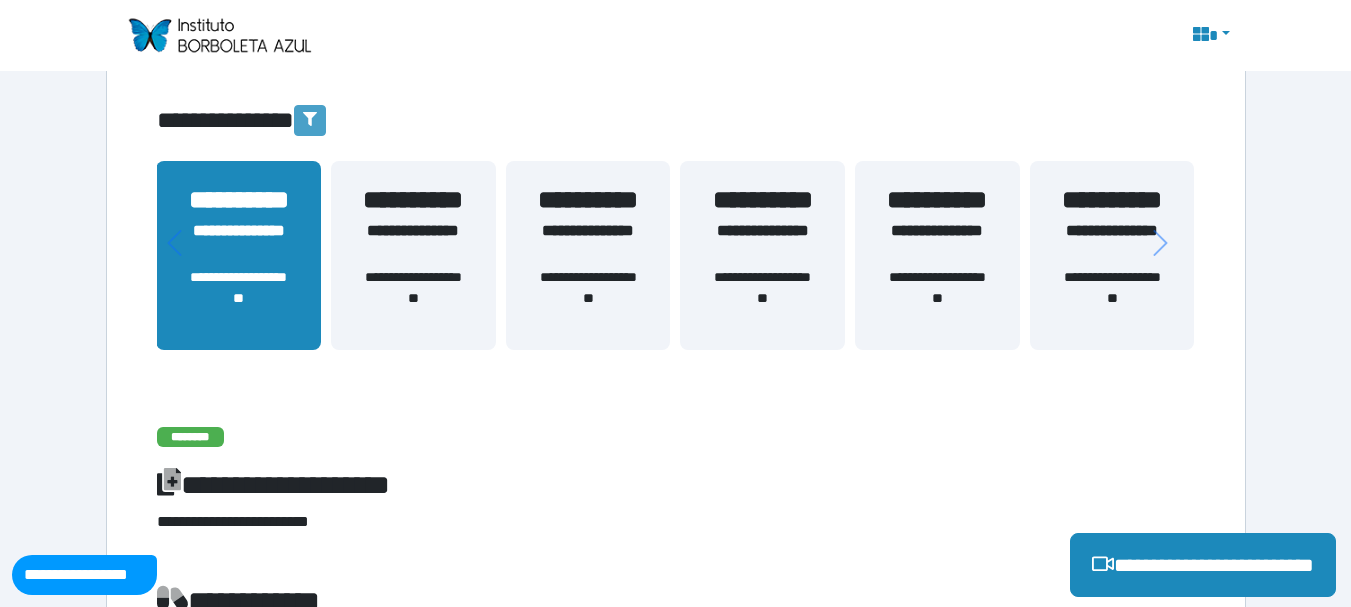 click at bounding box center (310, 120) 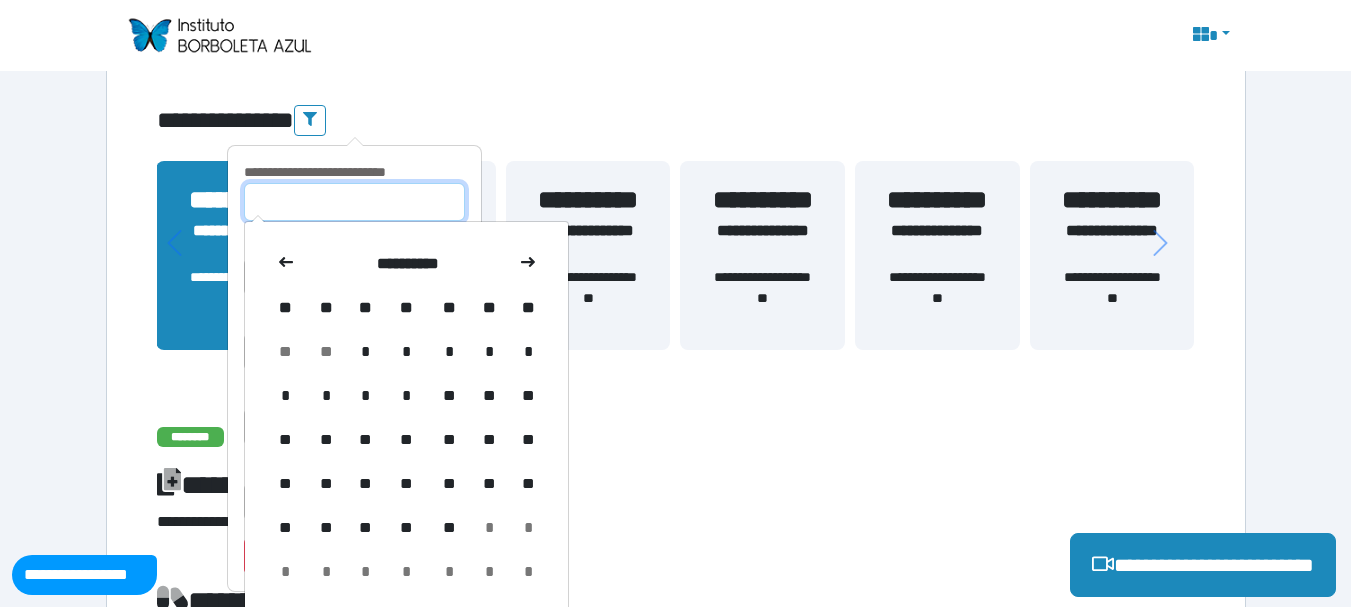 click at bounding box center (354, 202) 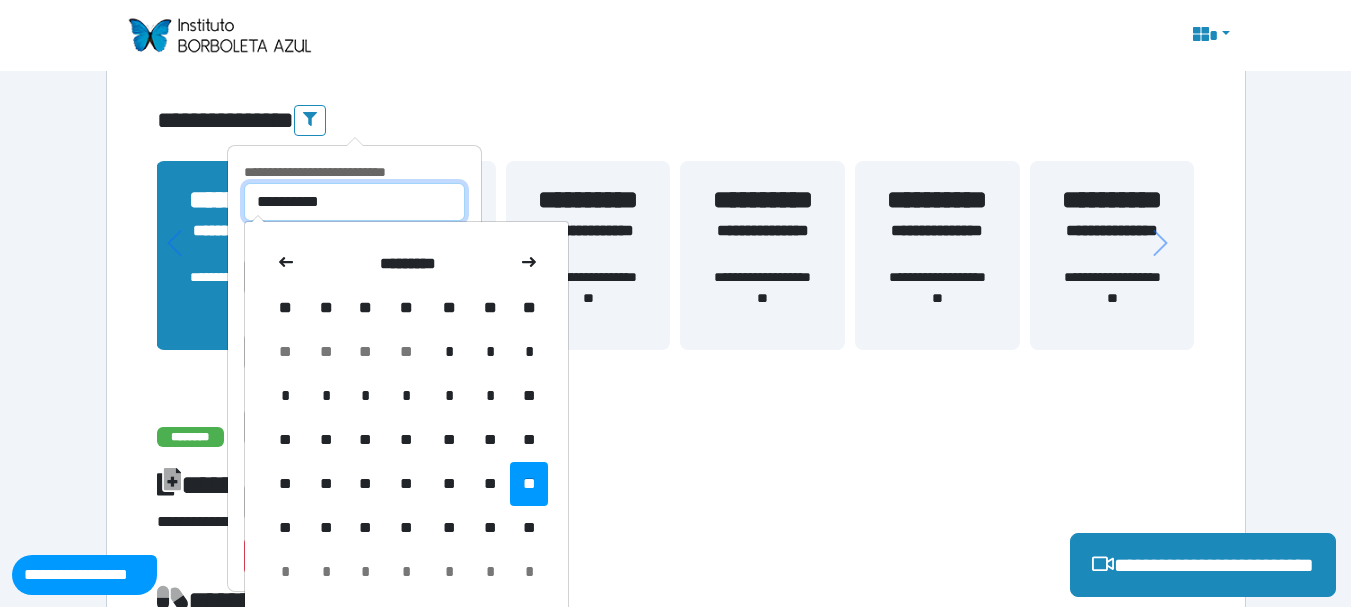 type on "**********" 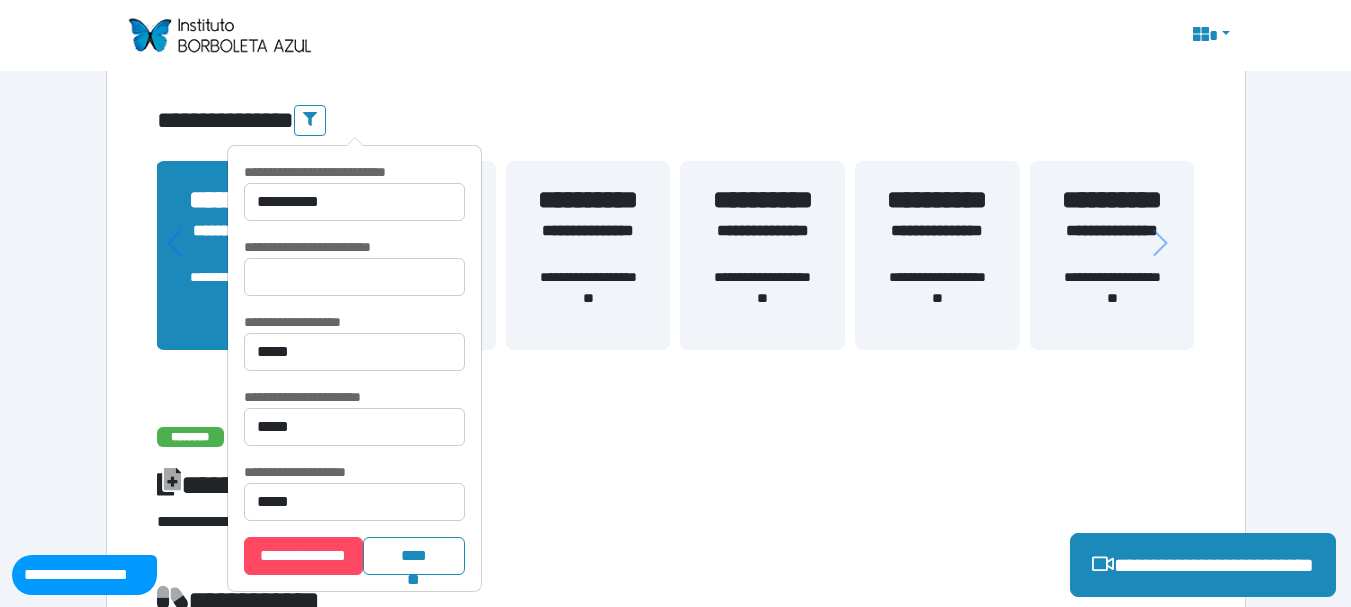 click on "**********" at bounding box center (354, 172) 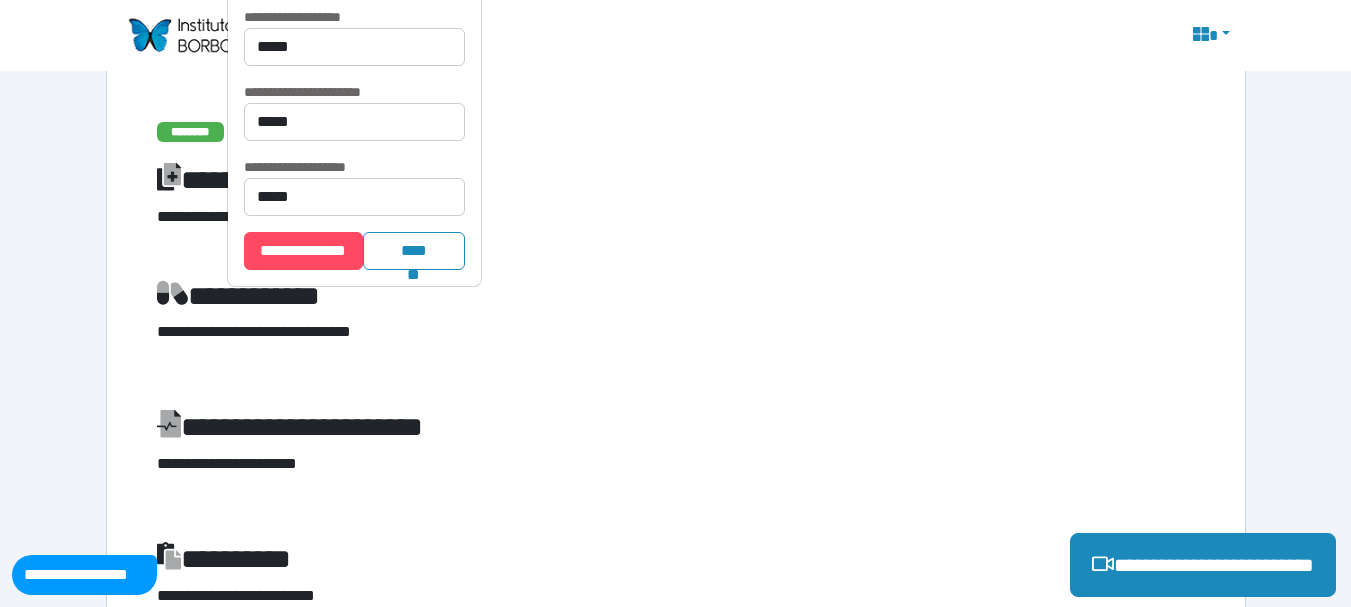 scroll, scrollTop: 667, scrollLeft: 0, axis: vertical 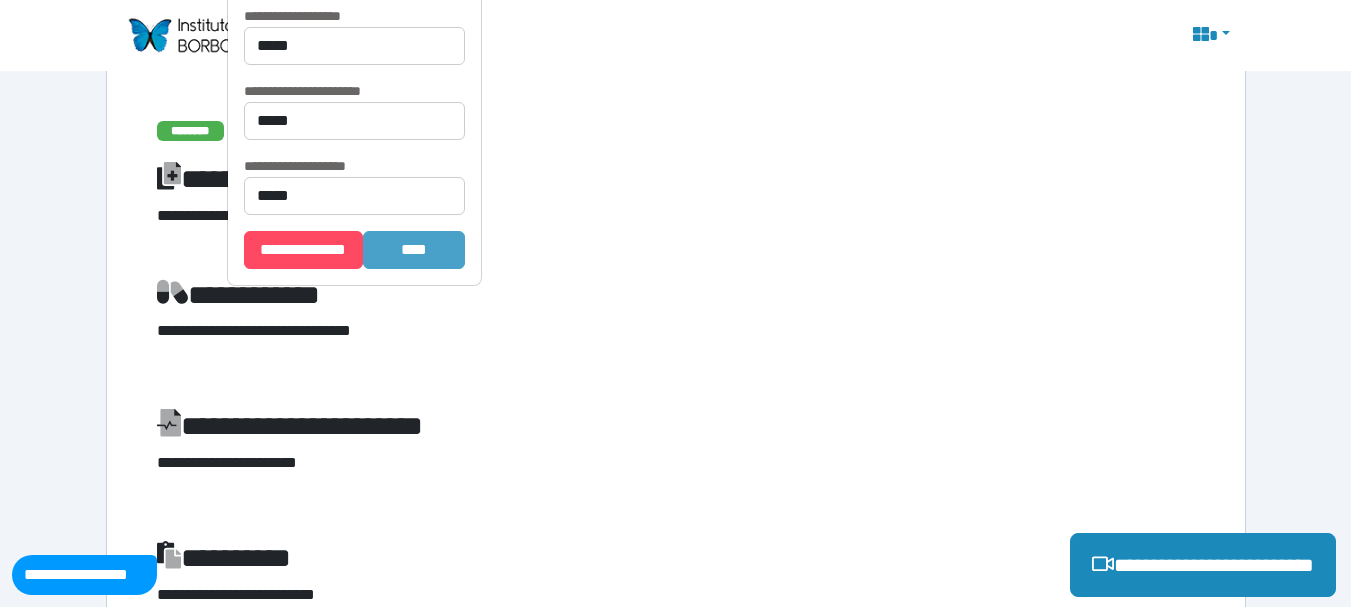 click on "*******" at bounding box center [414, 250] 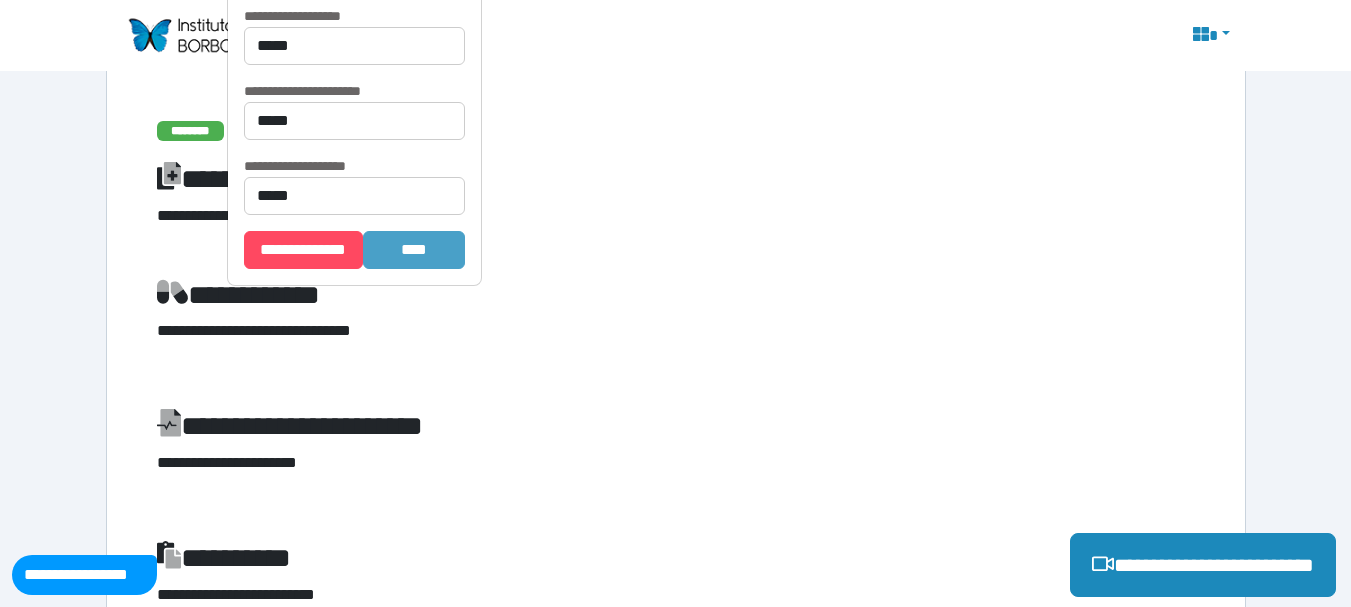 click on "*******" at bounding box center (414, 250) 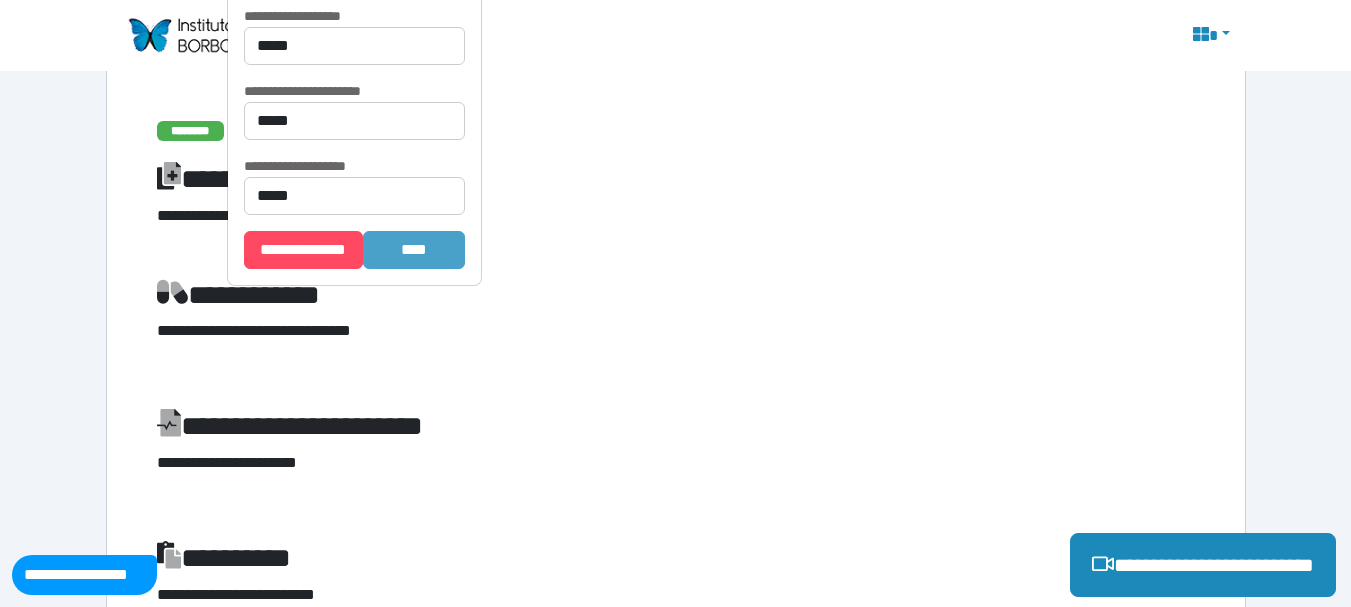 type 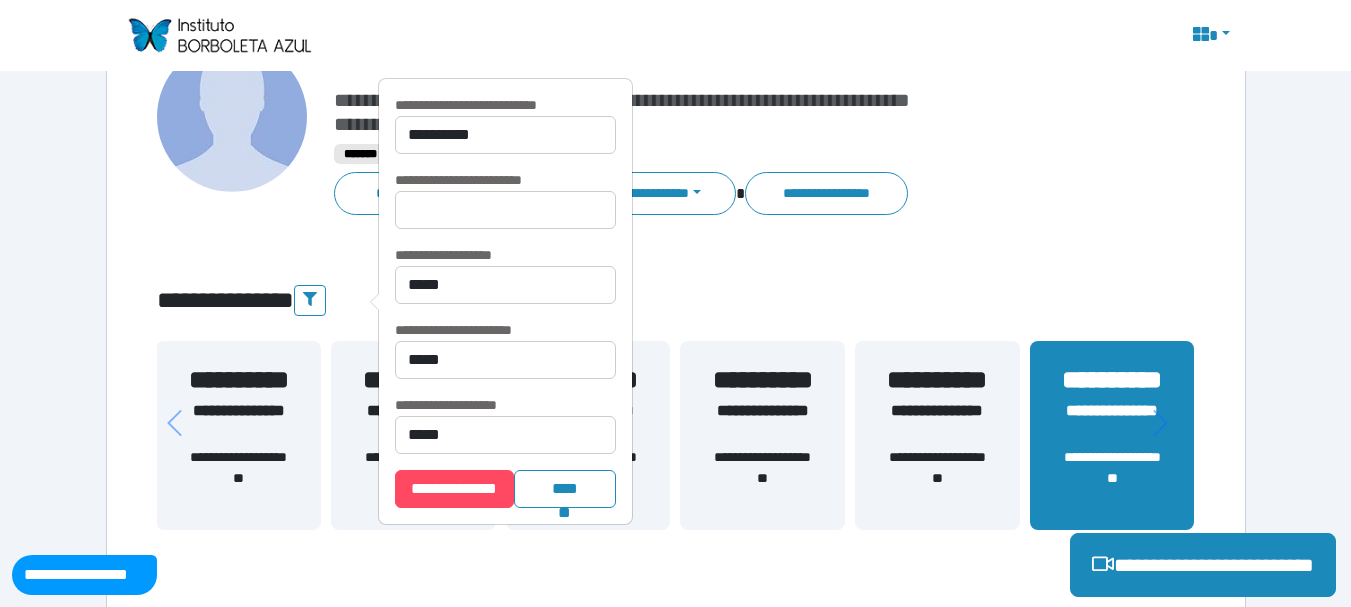 scroll, scrollTop: 180, scrollLeft: 0, axis: vertical 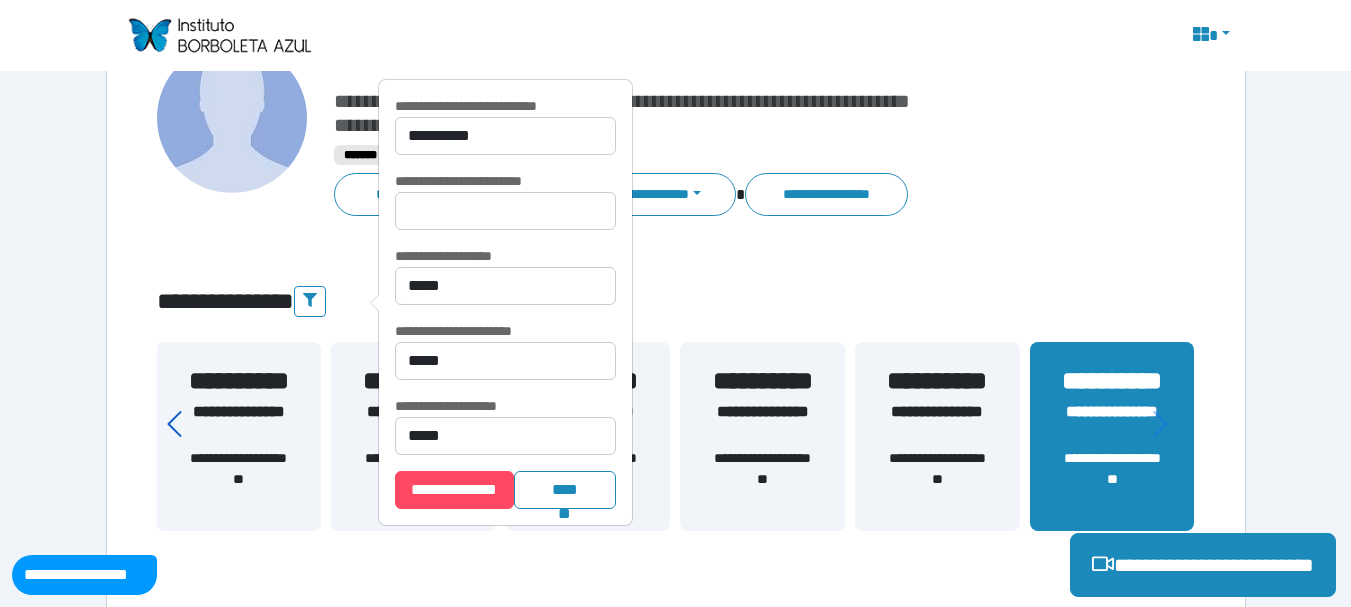 click 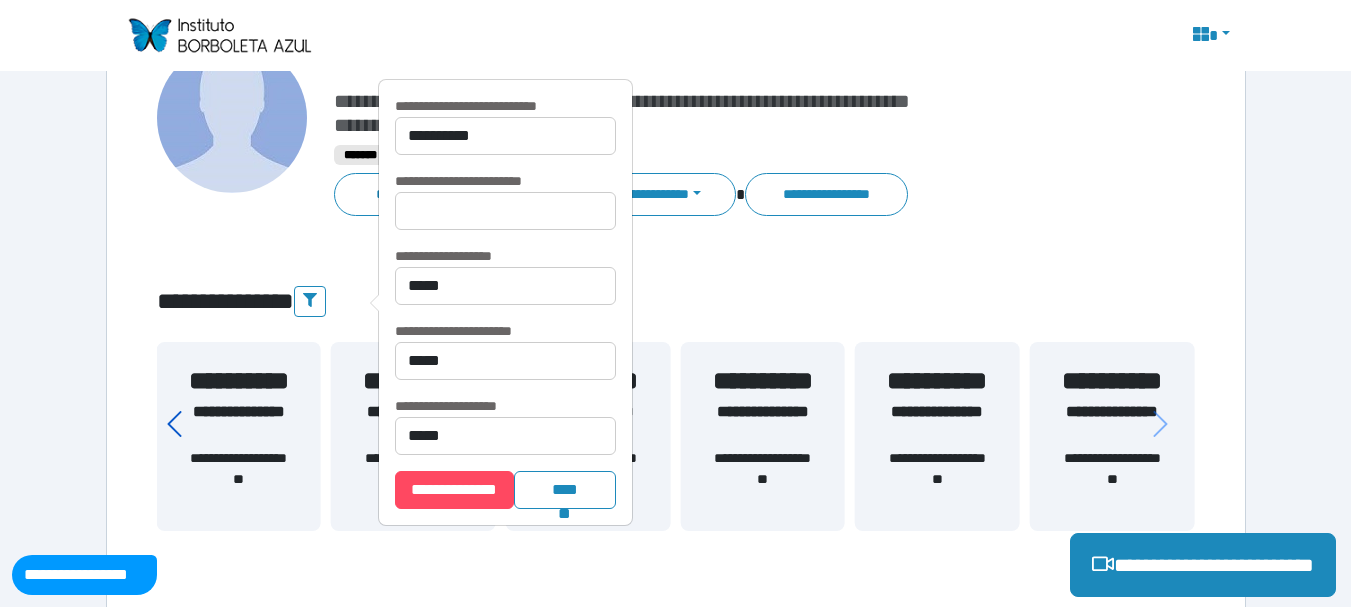 click 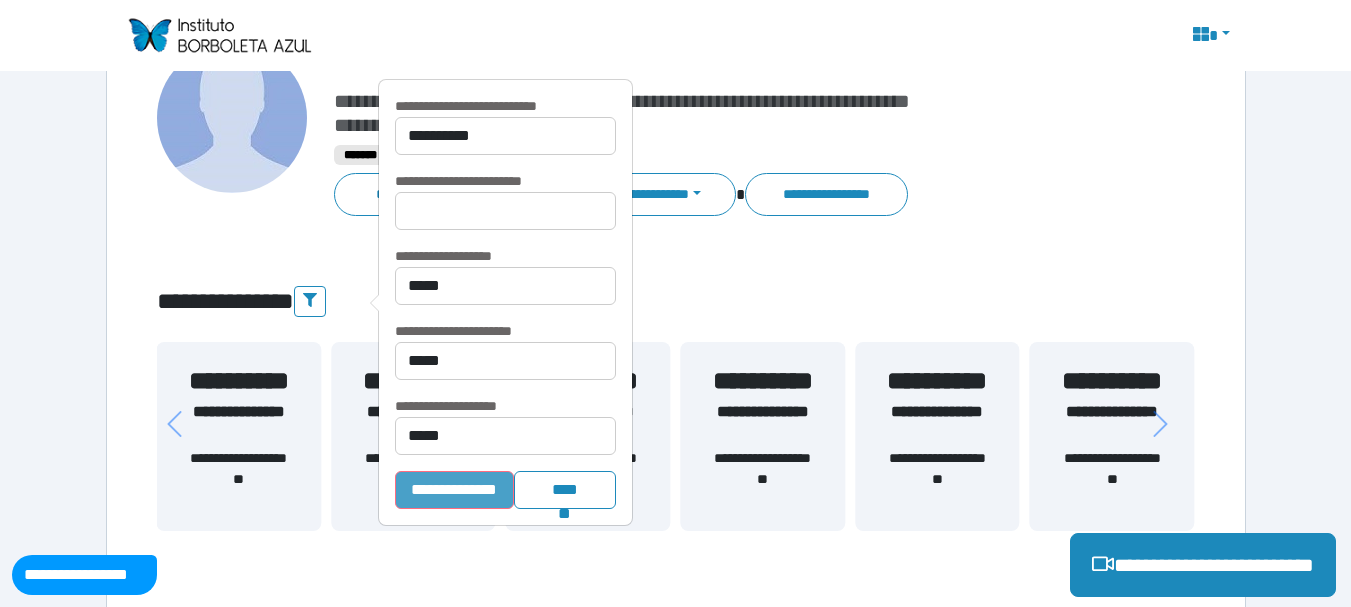 click on "**********" at bounding box center [454, 490] 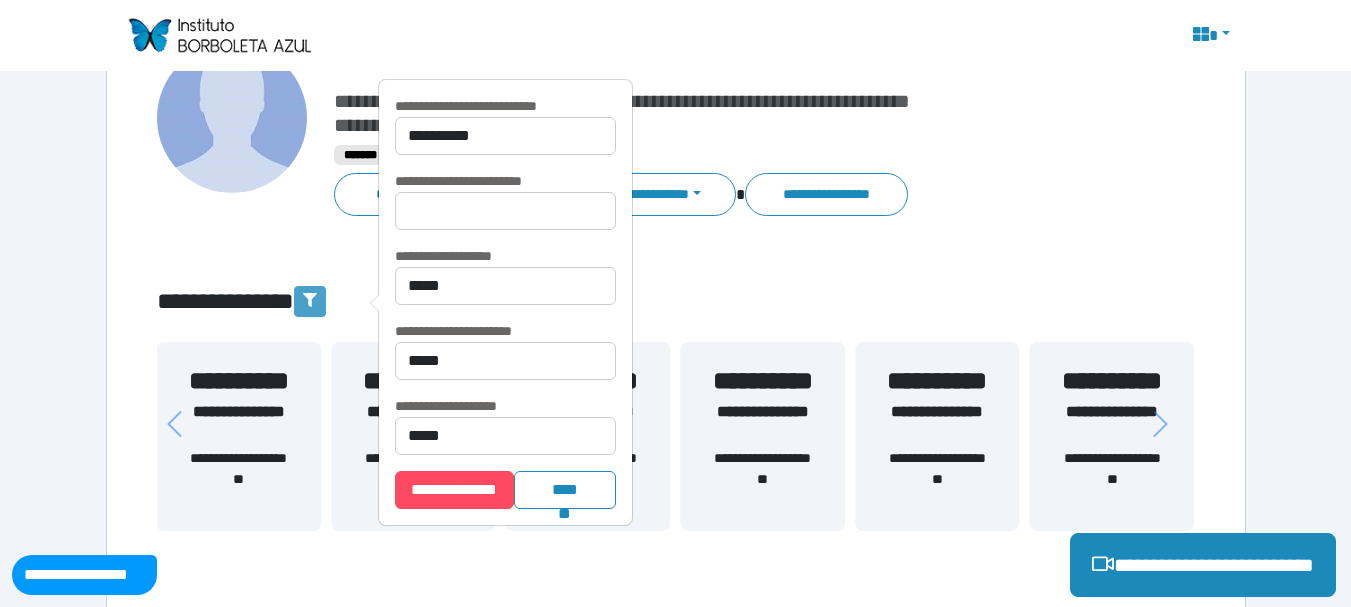 click at bounding box center (310, 301) 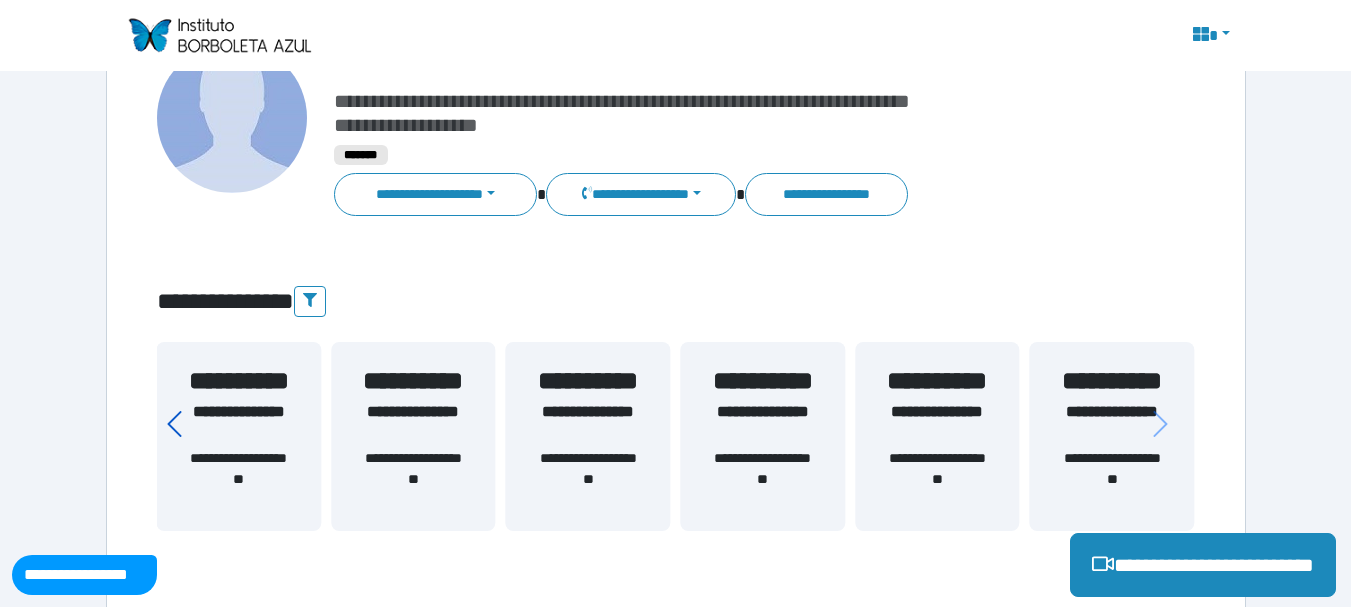 click 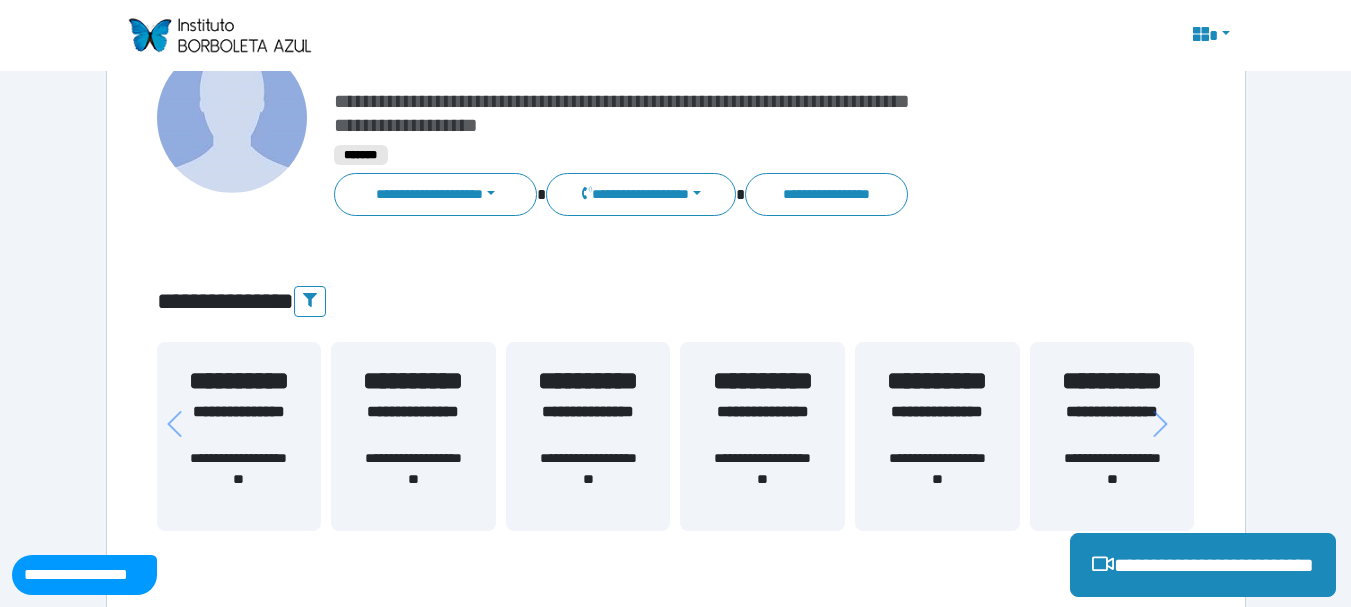 click on "**********" at bounding box center [239, 424] 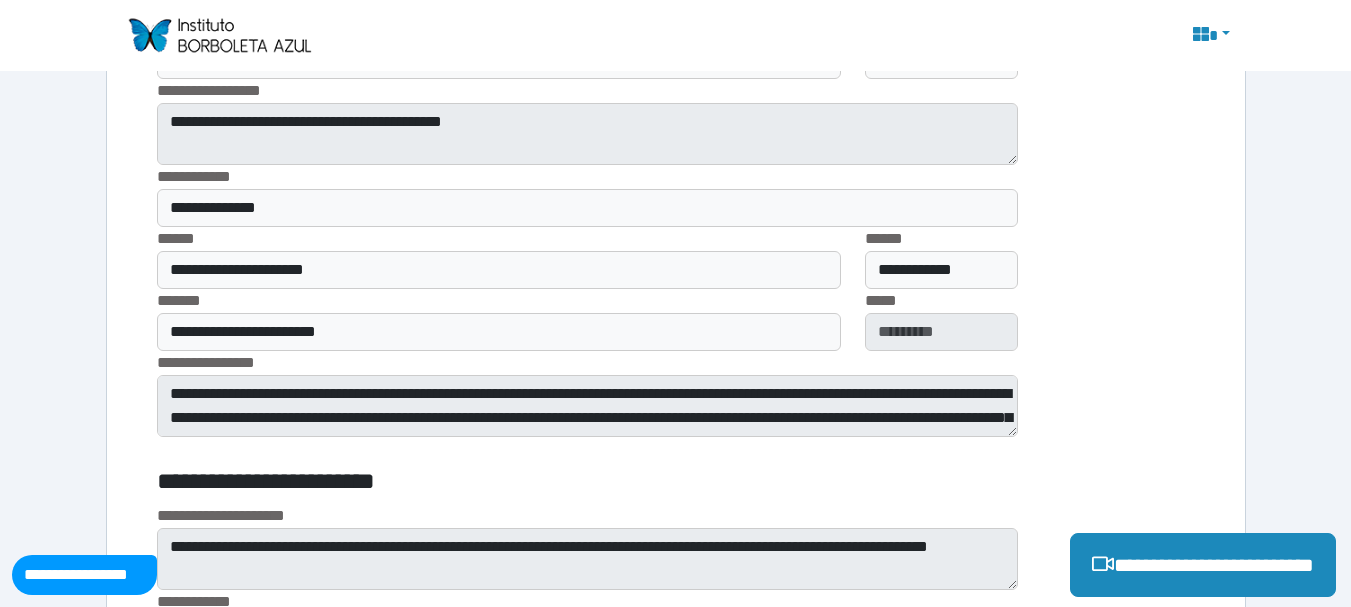 scroll, scrollTop: 1683, scrollLeft: 0, axis: vertical 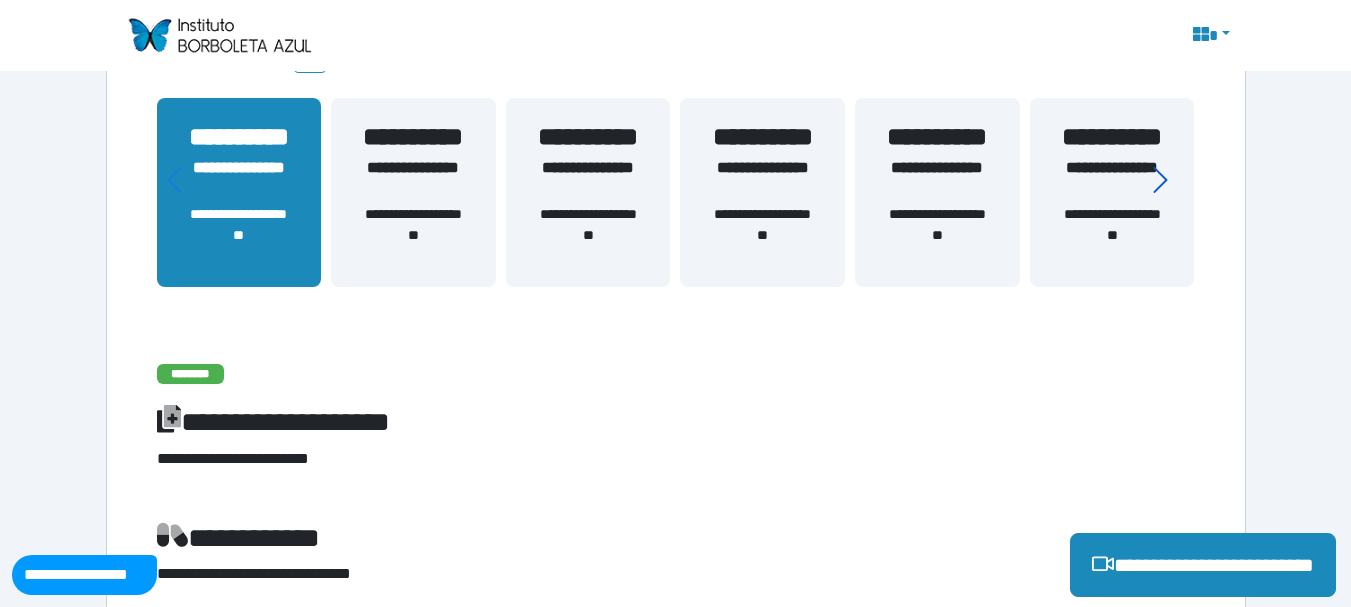click 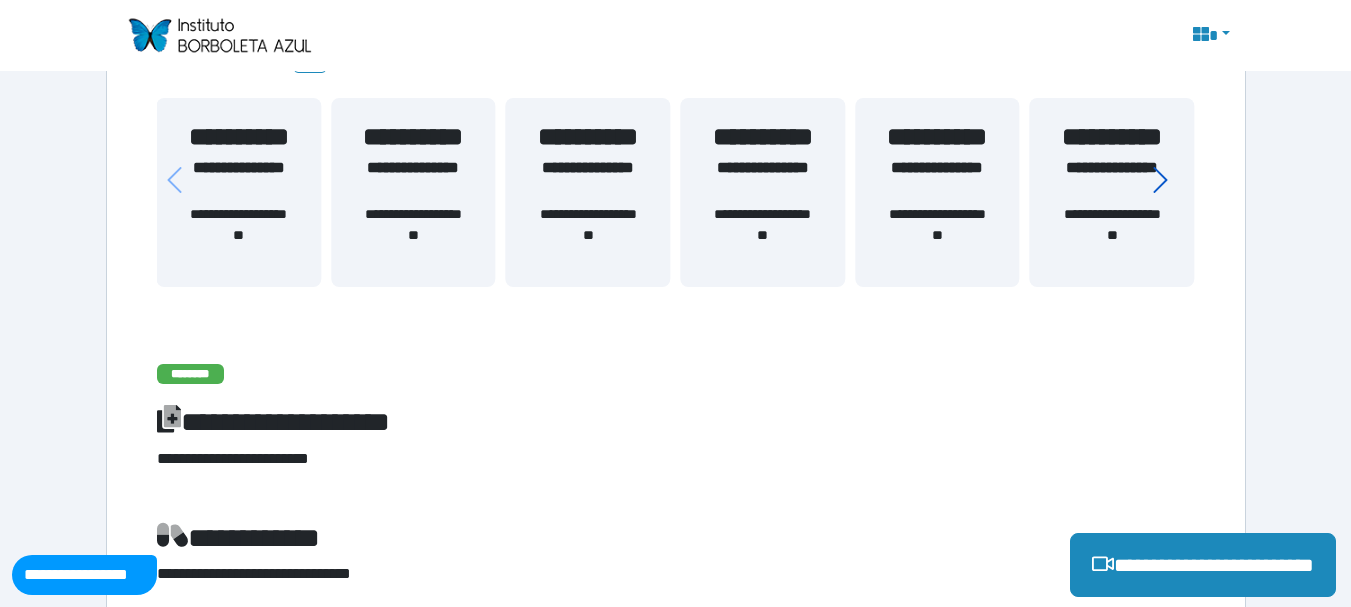 click 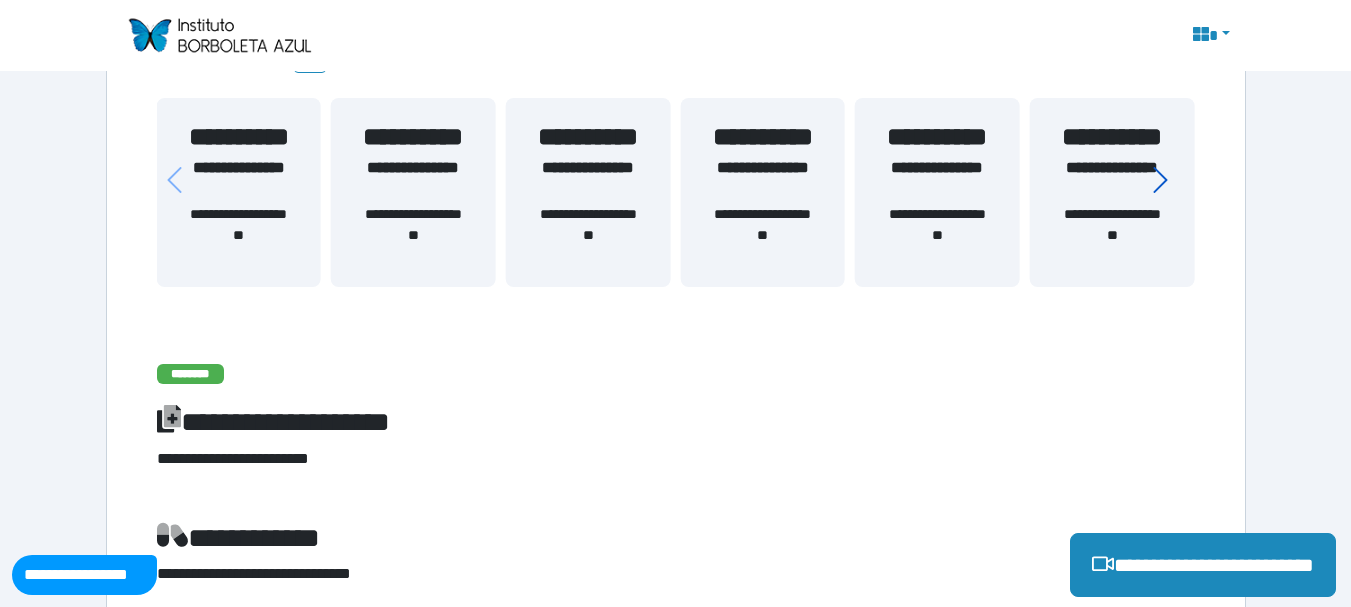 click 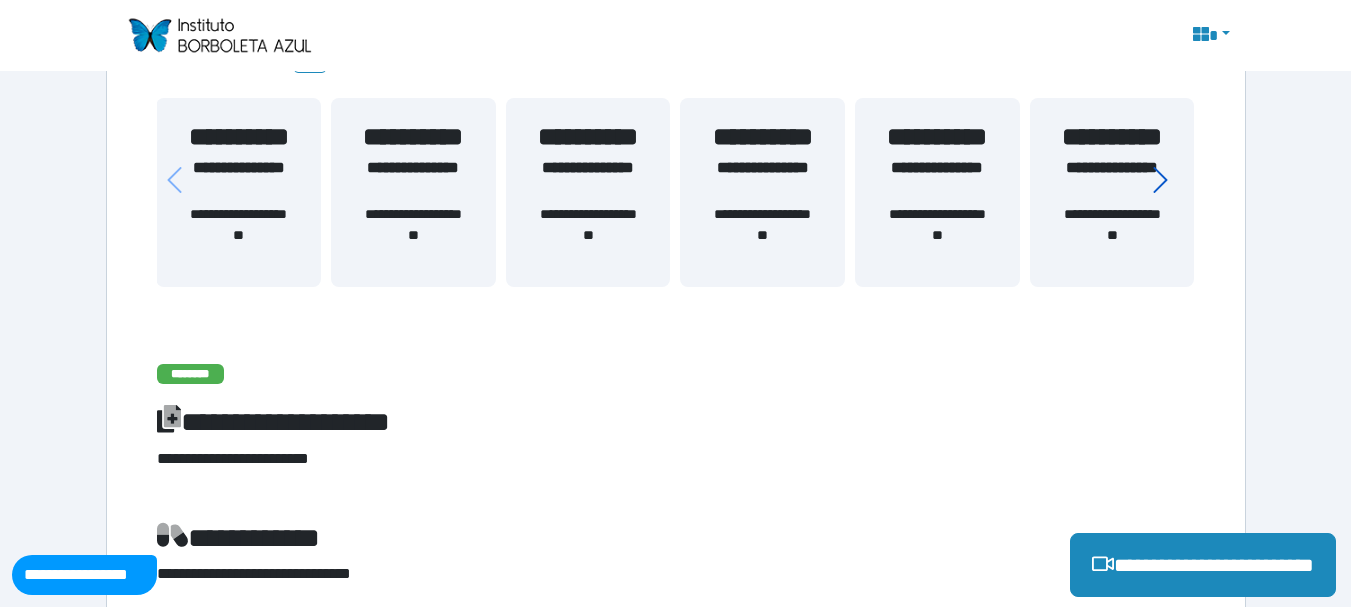 click 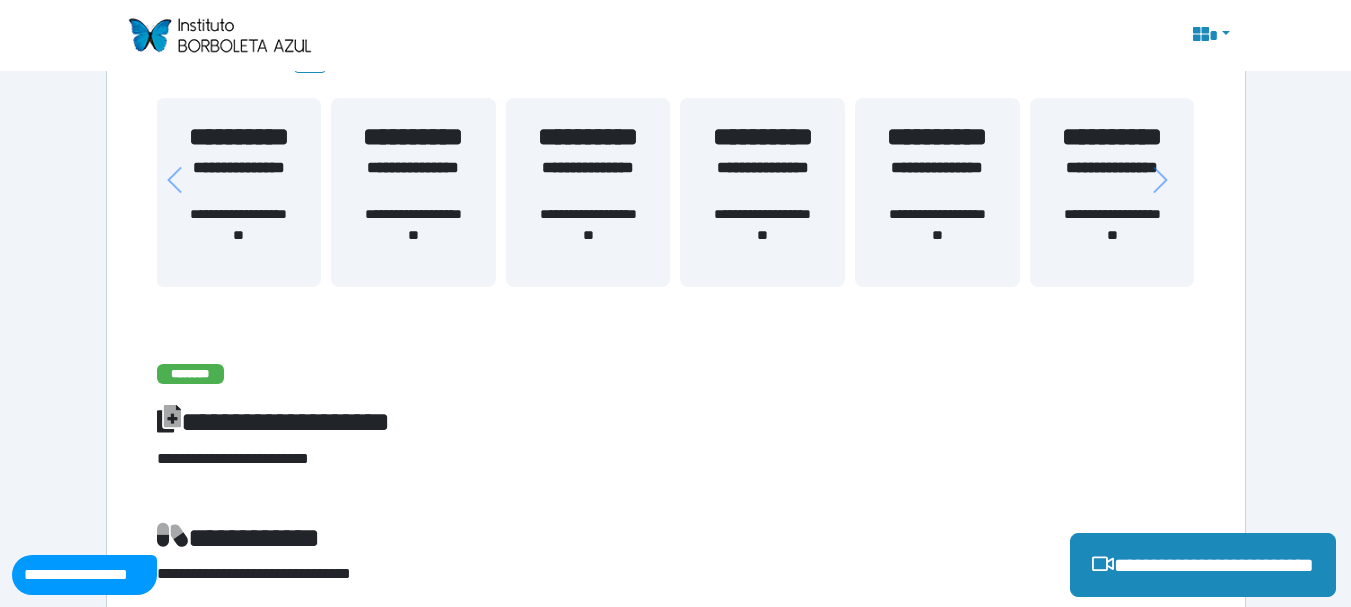 click on "**********" at bounding box center (588, 235) 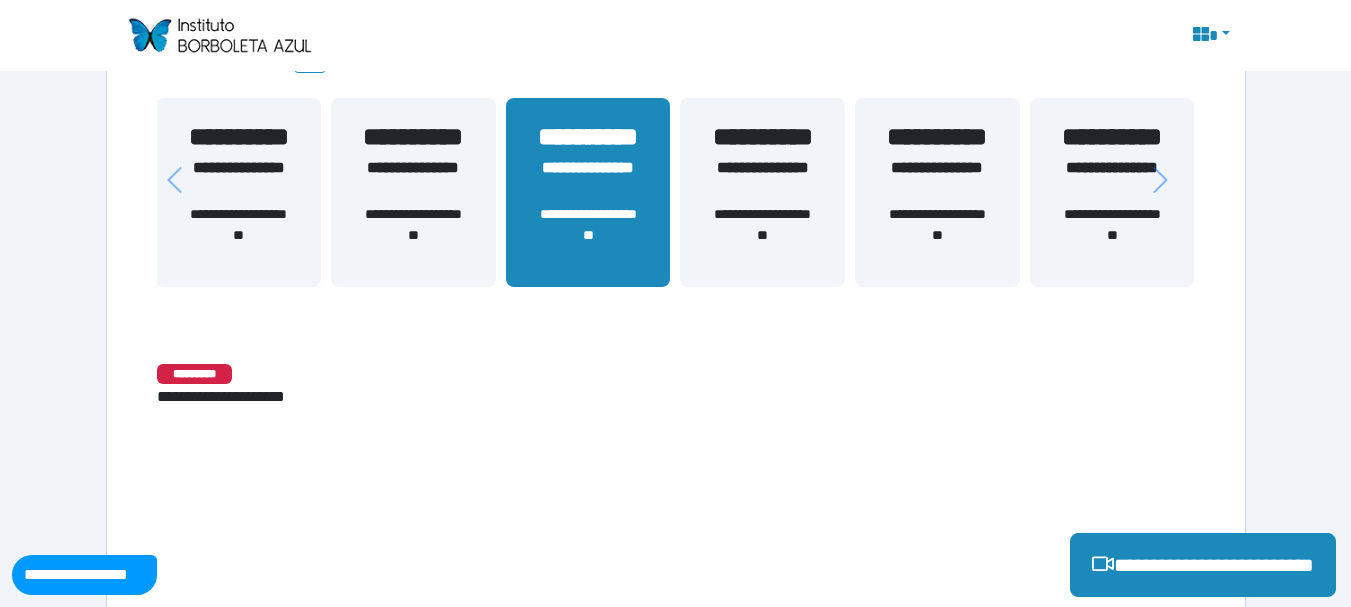 scroll, scrollTop: 463, scrollLeft: 0, axis: vertical 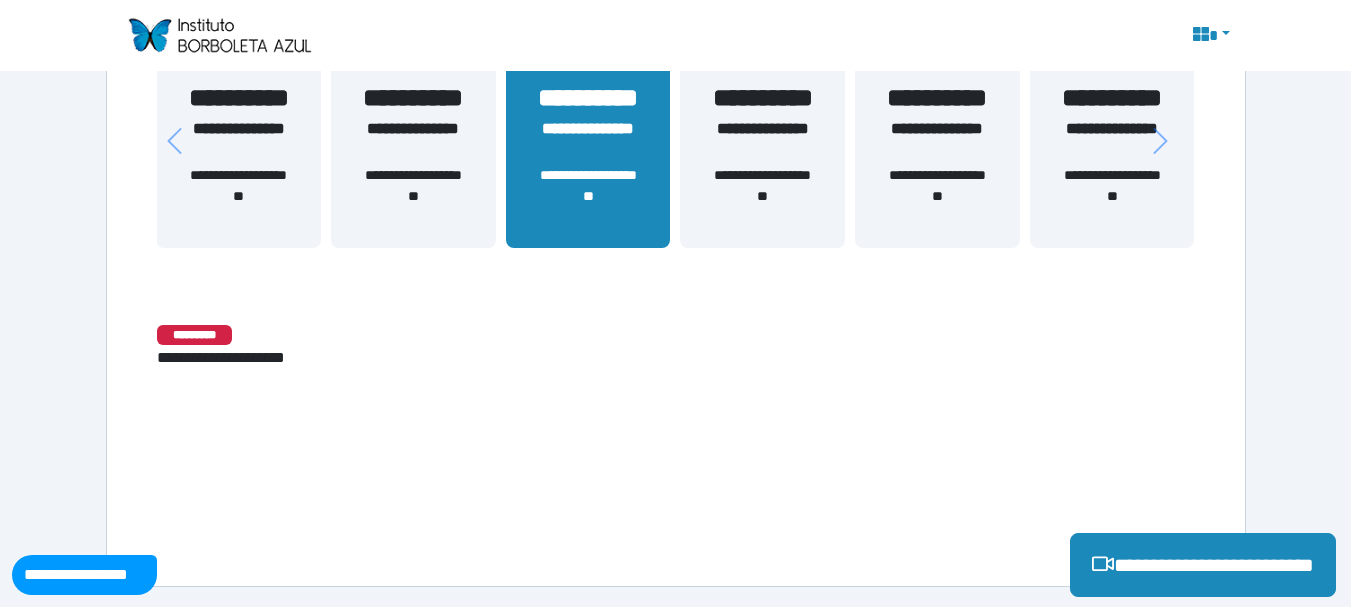 click on "**********" at bounding box center [413, 196] 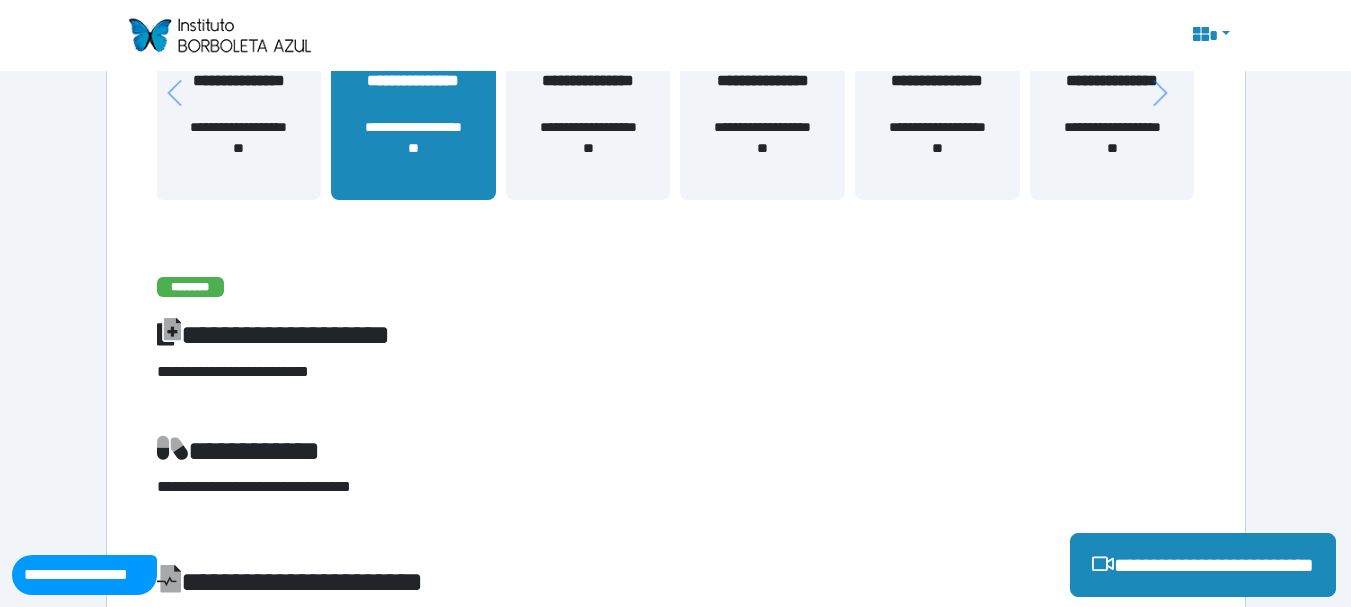scroll, scrollTop: 512, scrollLeft: 0, axis: vertical 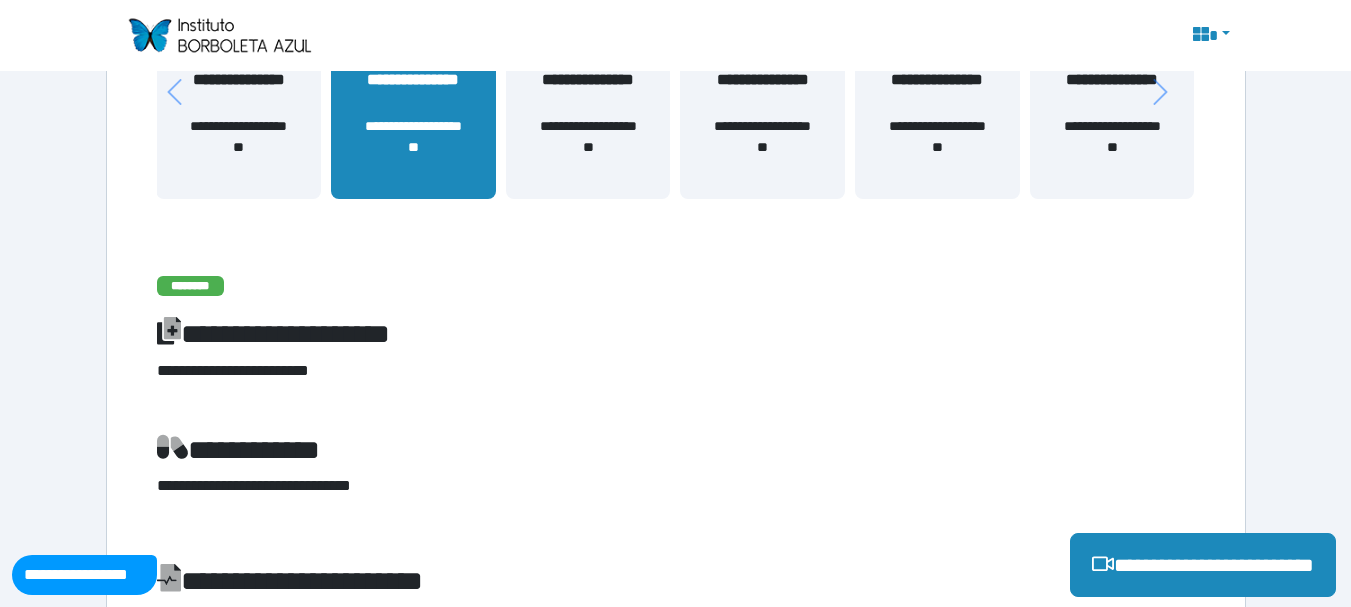 click on "**********" at bounding box center [588, 147] 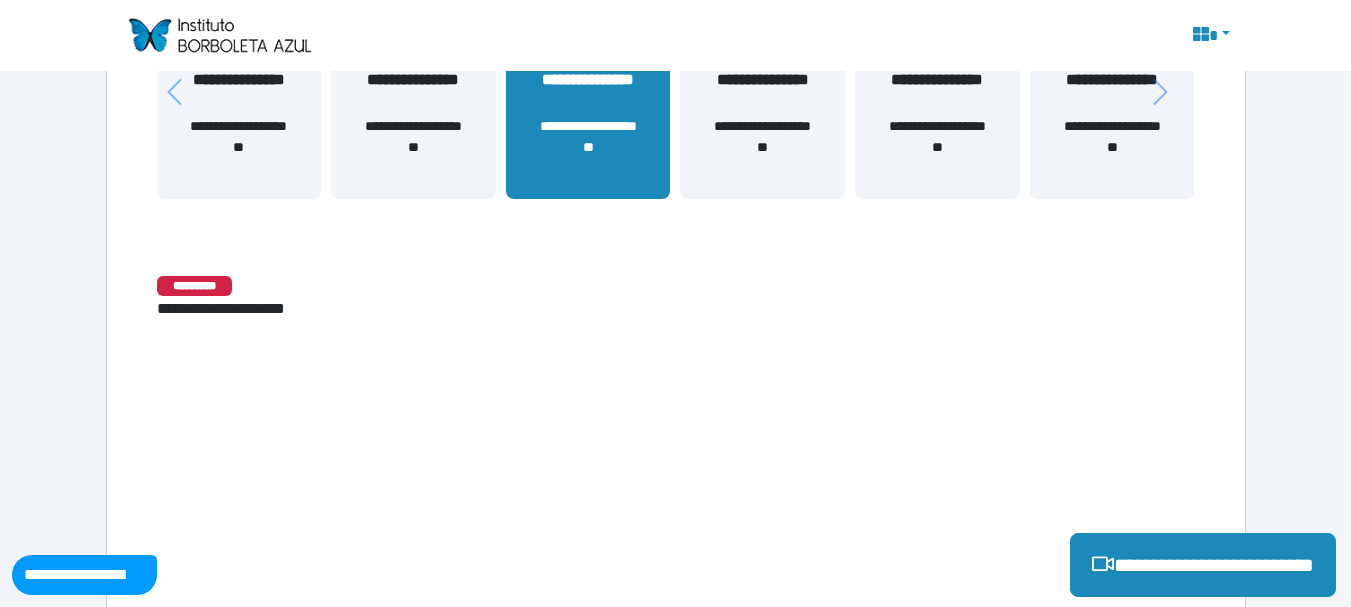 scroll, scrollTop: 463, scrollLeft: 0, axis: vertical 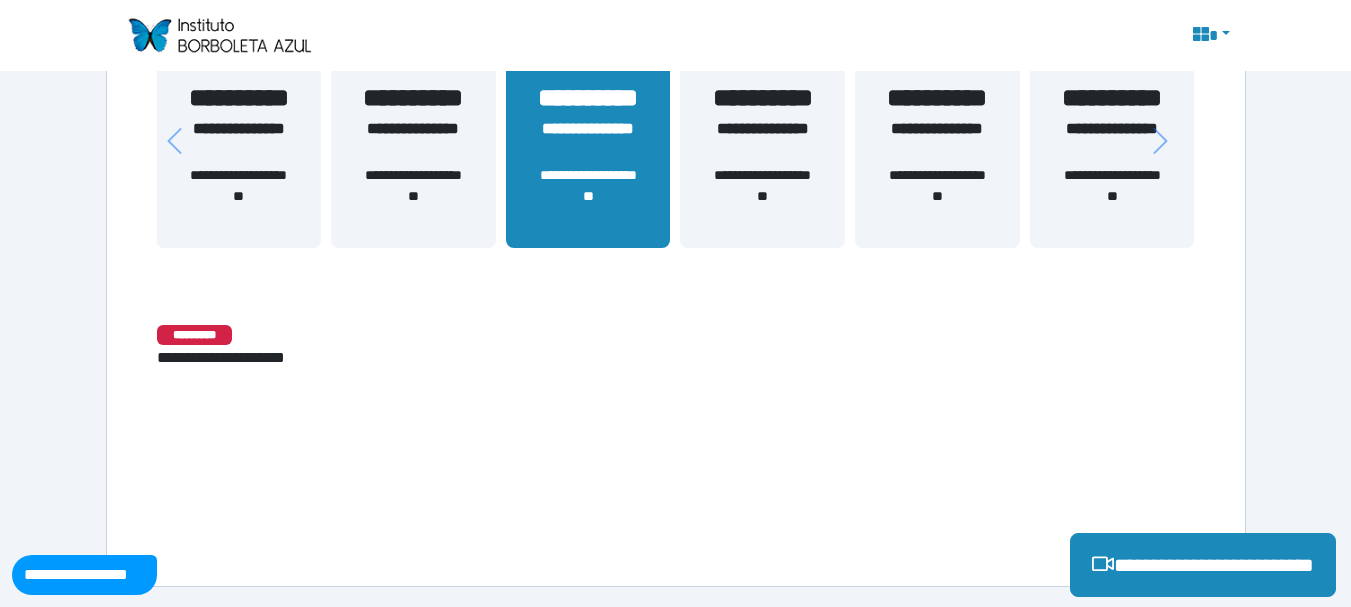 click on "**********" at bounding box center [762, 141] 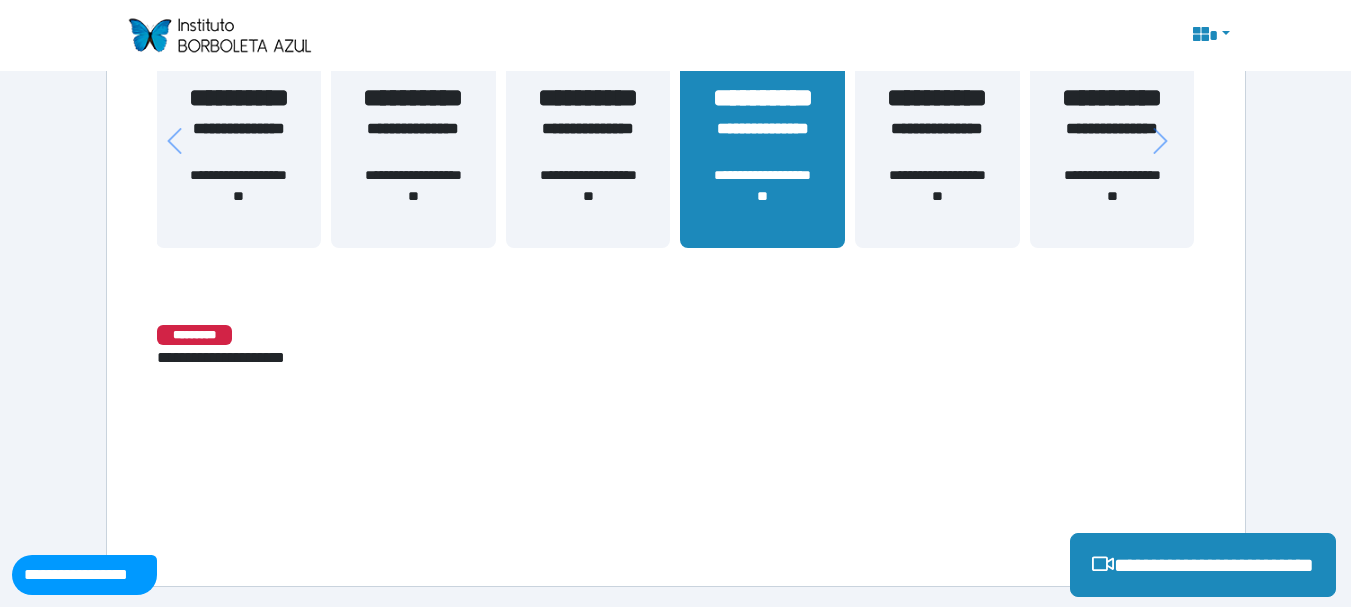 click on "**********" at bounding box center [937, 196] 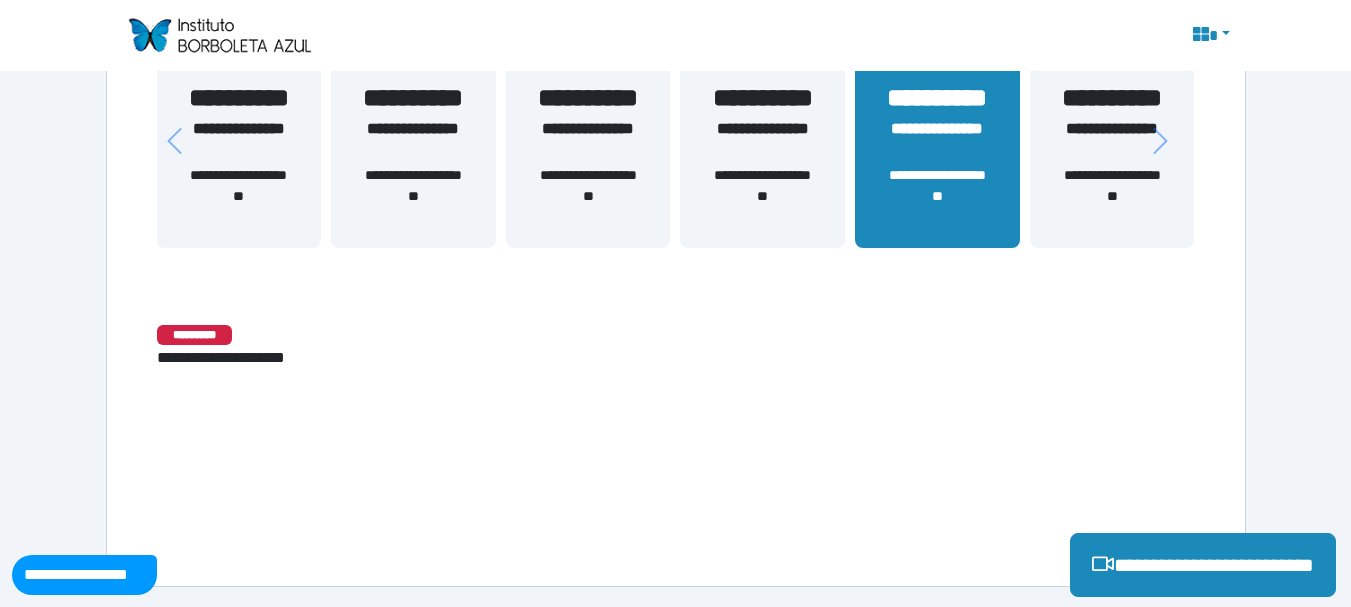 click on "**********" at bounding box center [1112, 141] 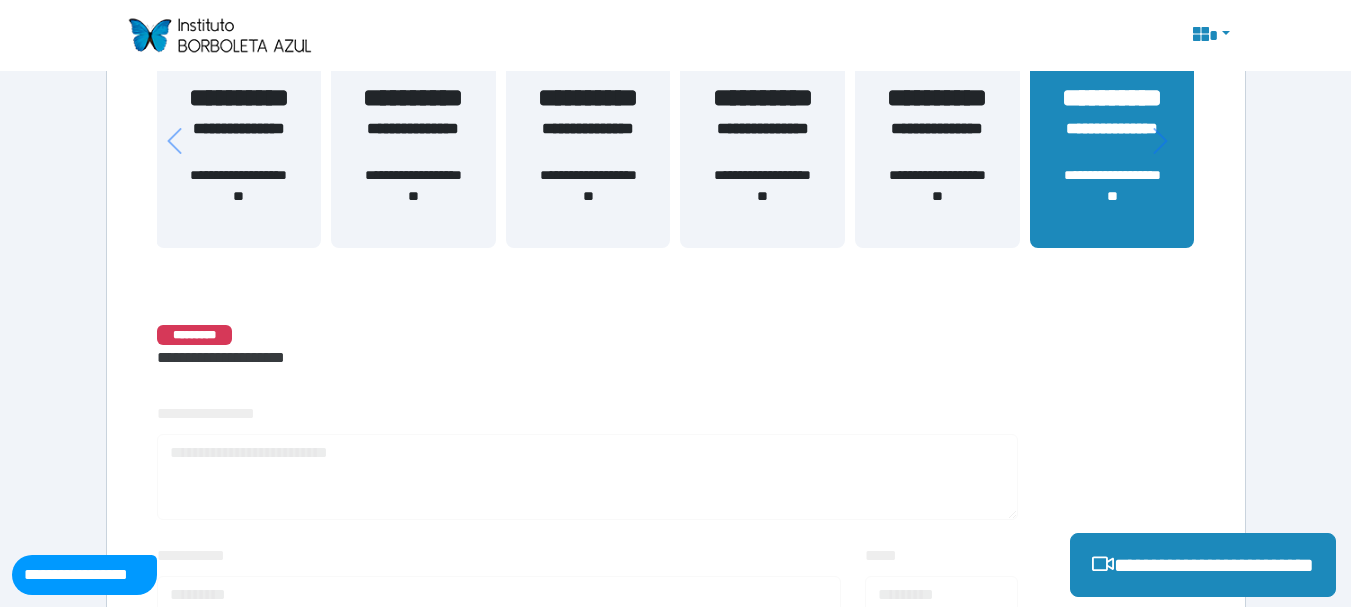 scroll, scrollTop: 512, scrollLeft: 0, axis: vertical 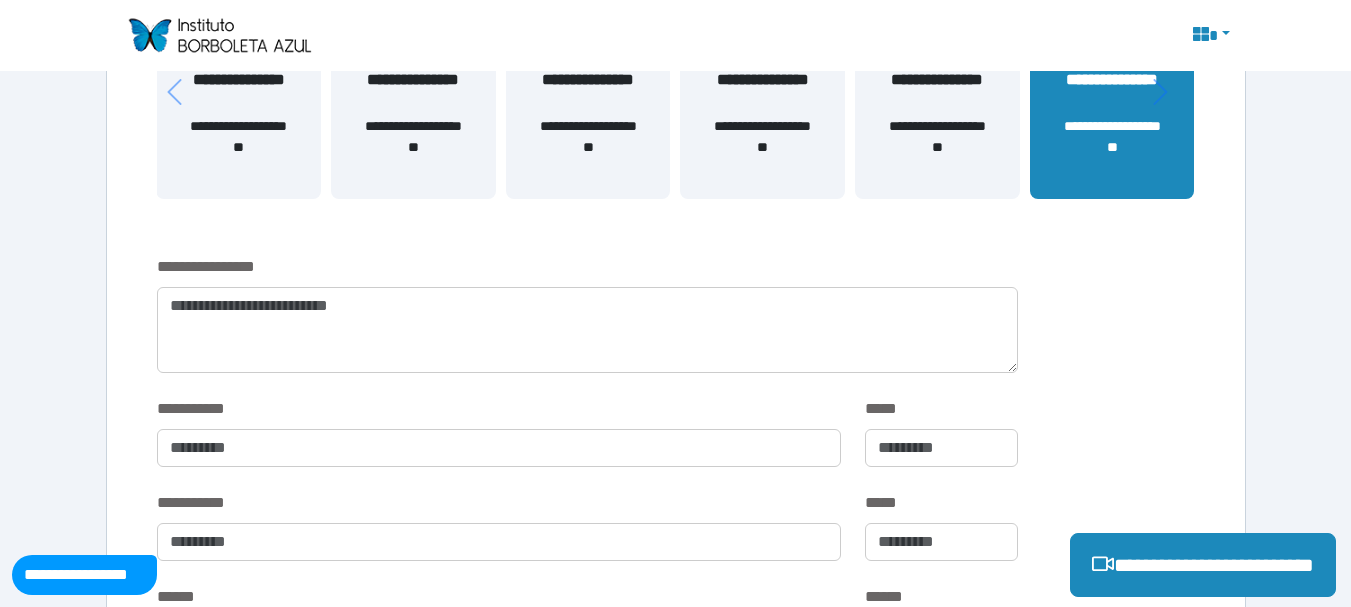 click on "**********" at bounding box center (937, 147) 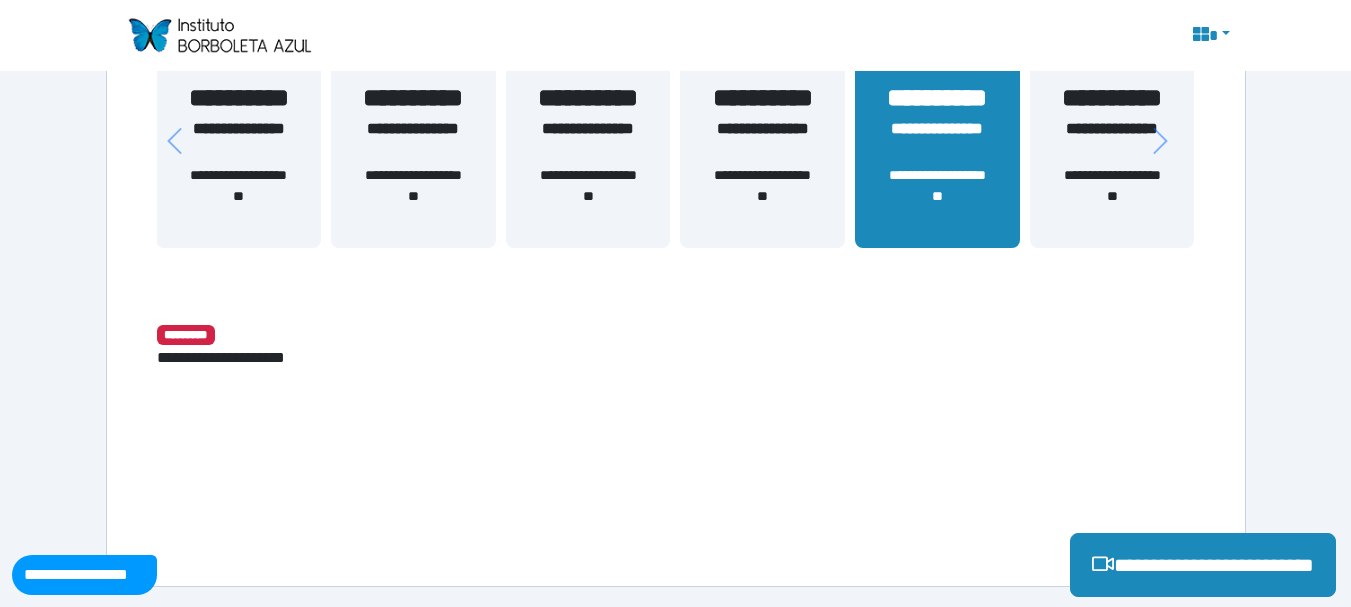 scroll, scrollTop: 463, scrollLeft: 0, axis: vertical 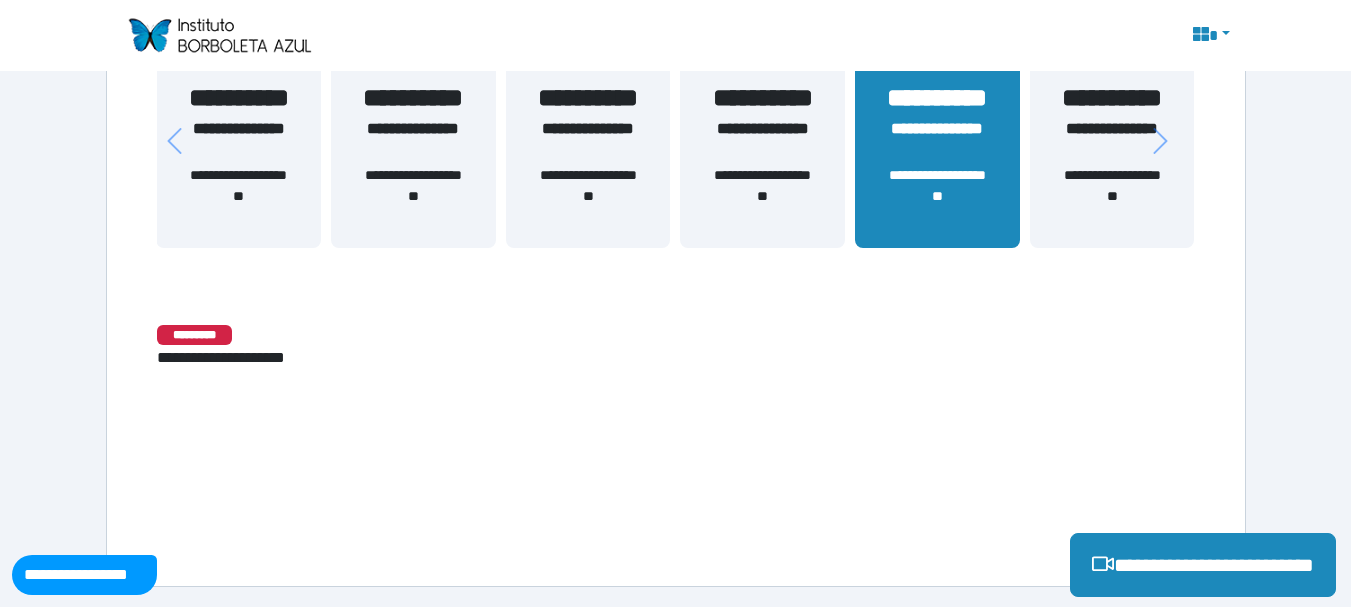 click on "**********" at bounding box center (762, 196) 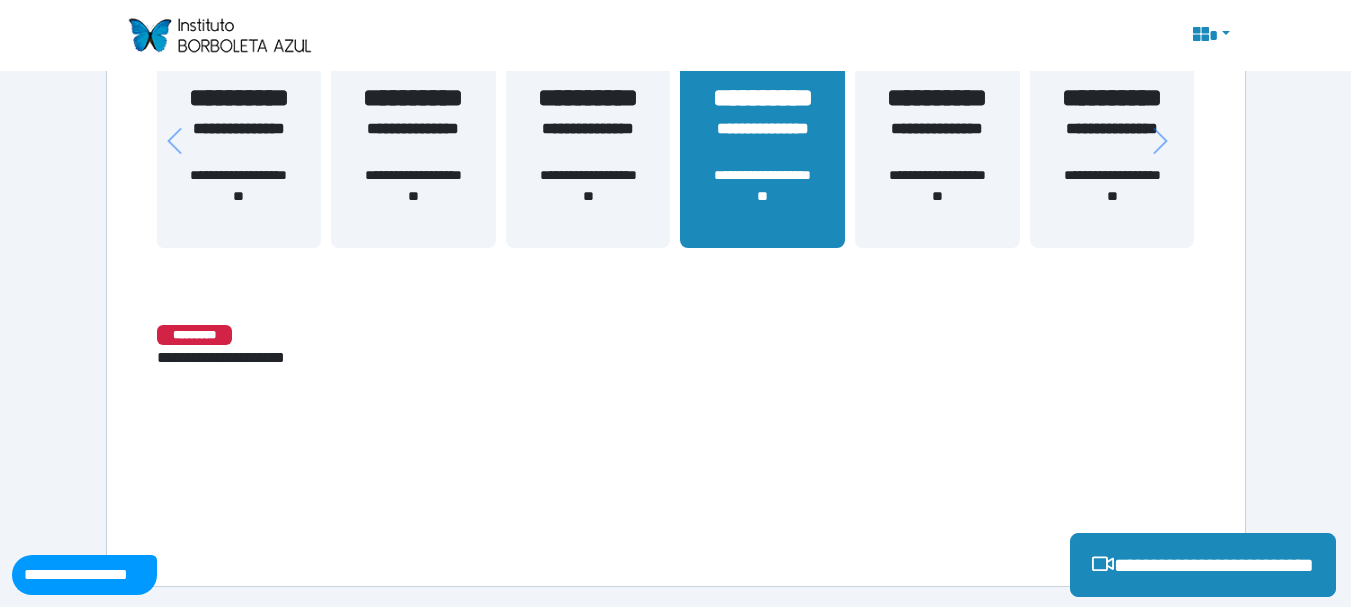 click on "**********" at bounding box center [588, 141] 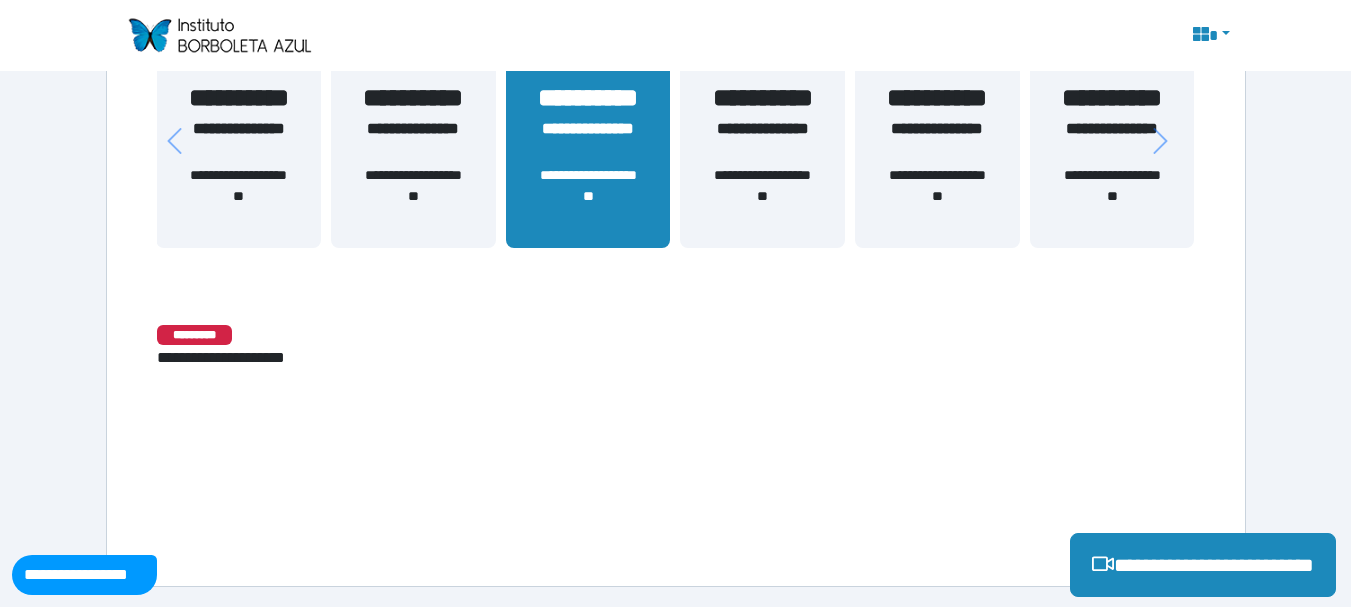 click on "**********" at bounding box center (238, 153) 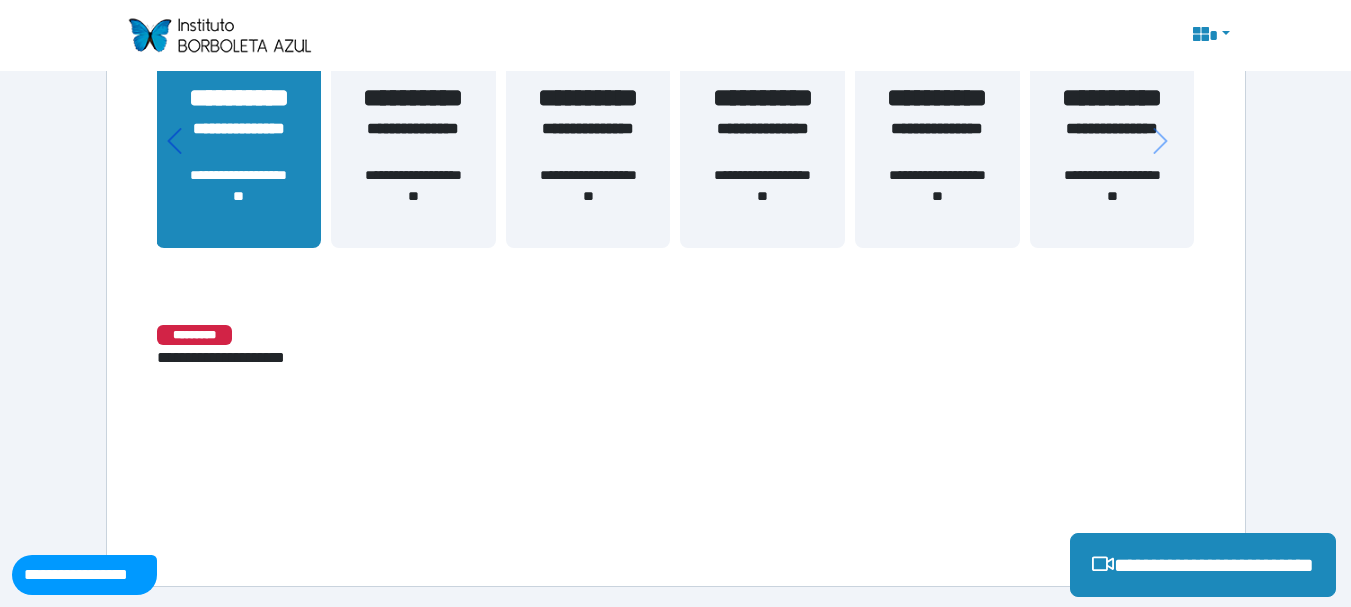 click on "**********" at bounding box center (676, 165) 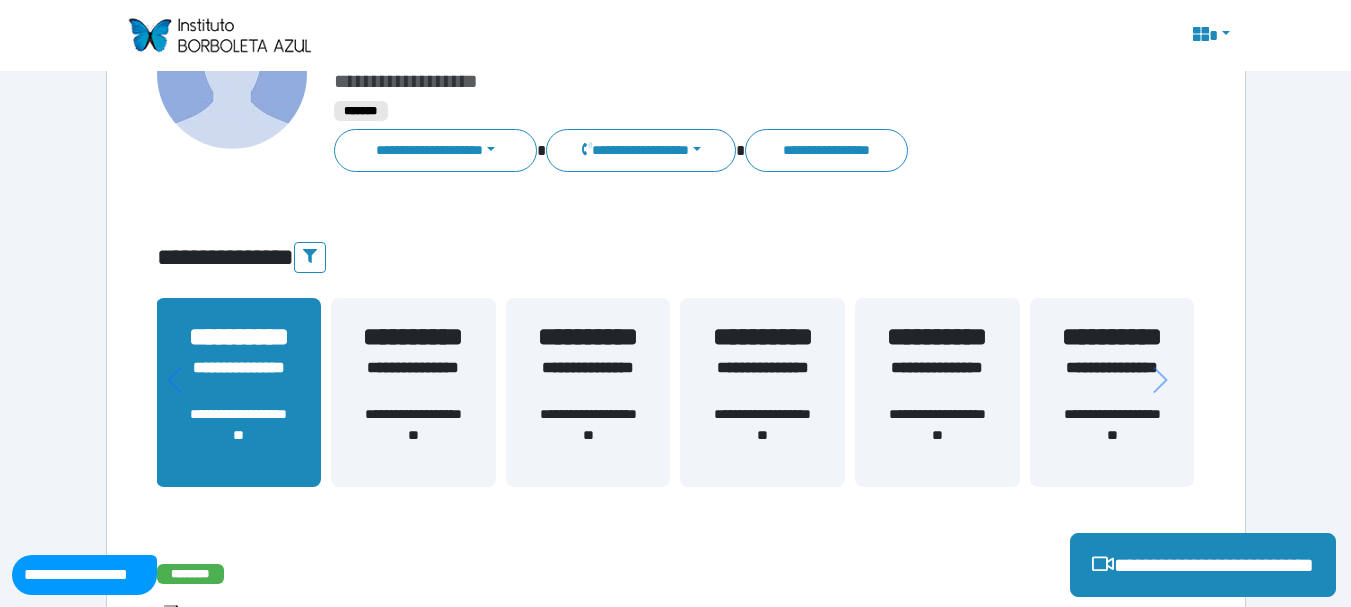 scroll, scrollTop: 214, scrollLeft: 0, axis: vertical 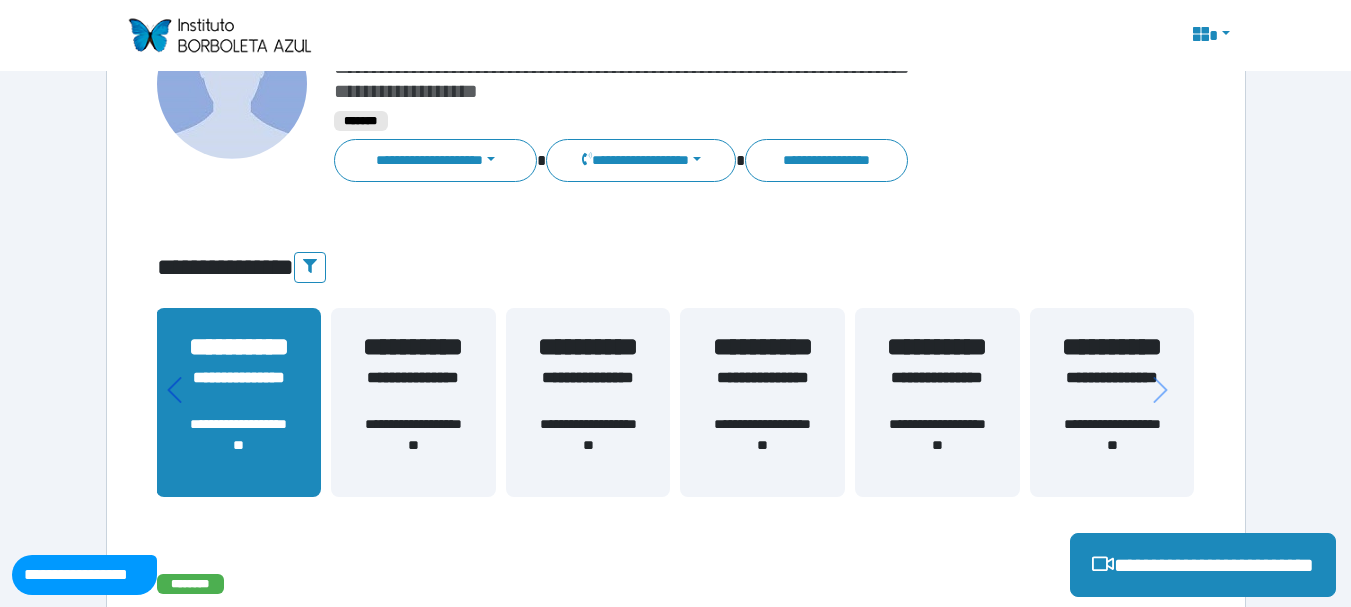 click 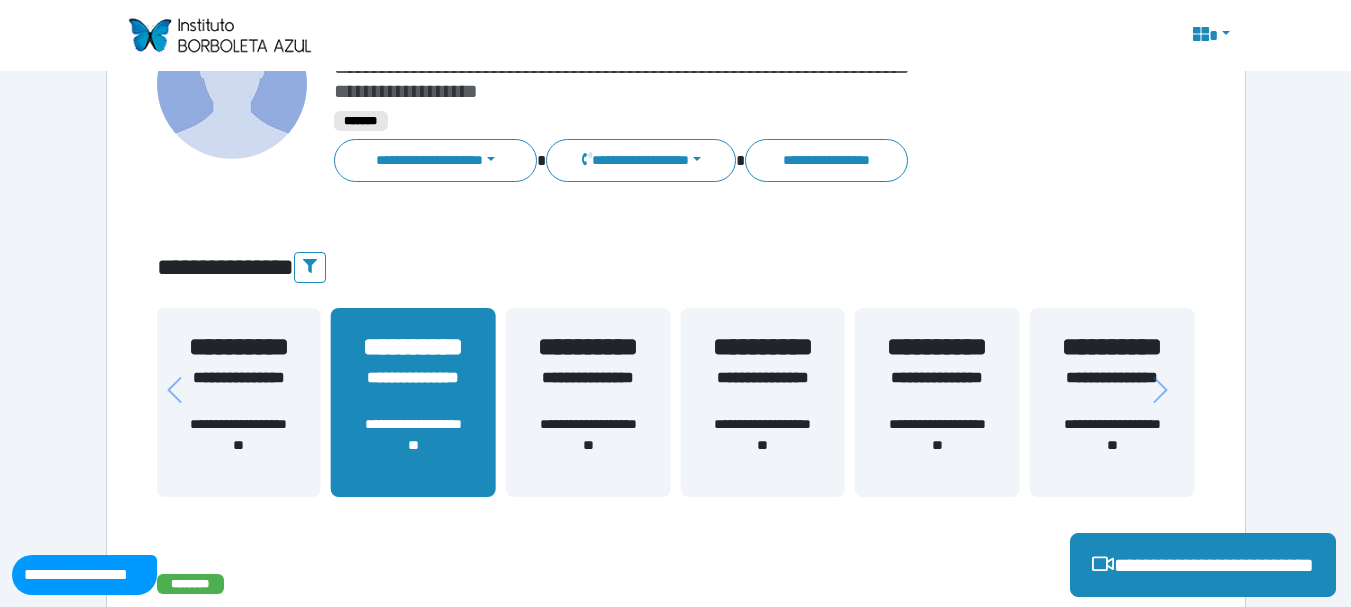 click on "**********" at bounding box center [238, 390] 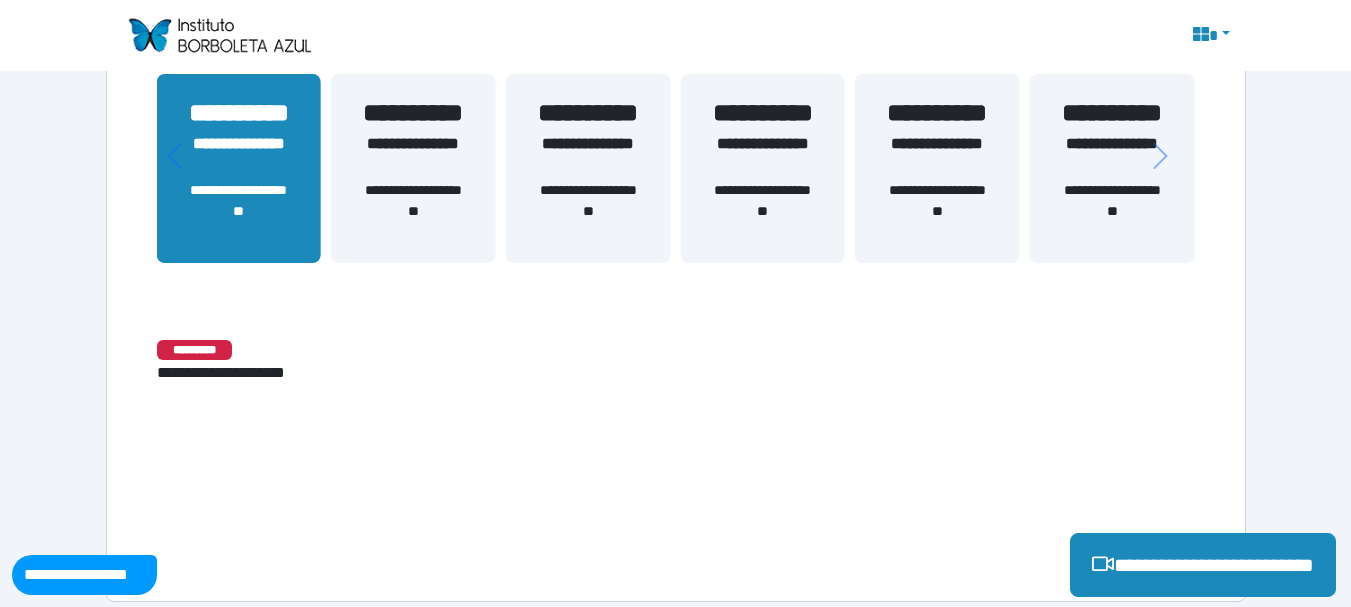 scroll, scrollTop: 463, scrollLeft: 0, axis: vertical 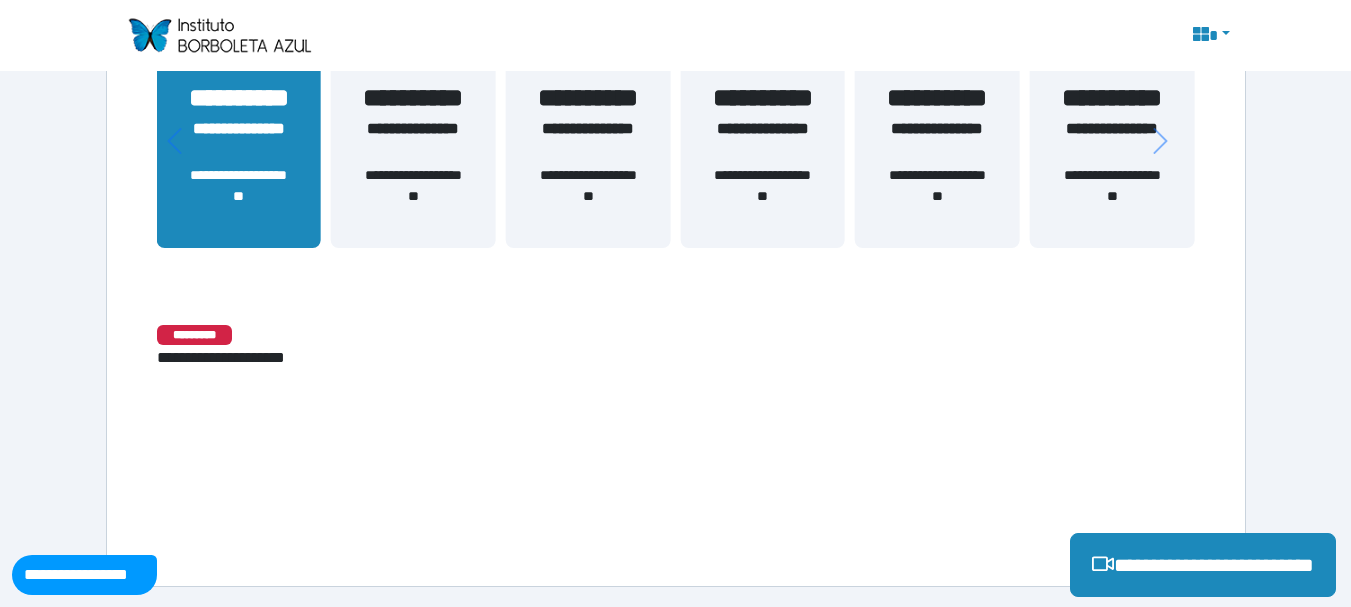 click on "**********" at bounding box center [676, 112] 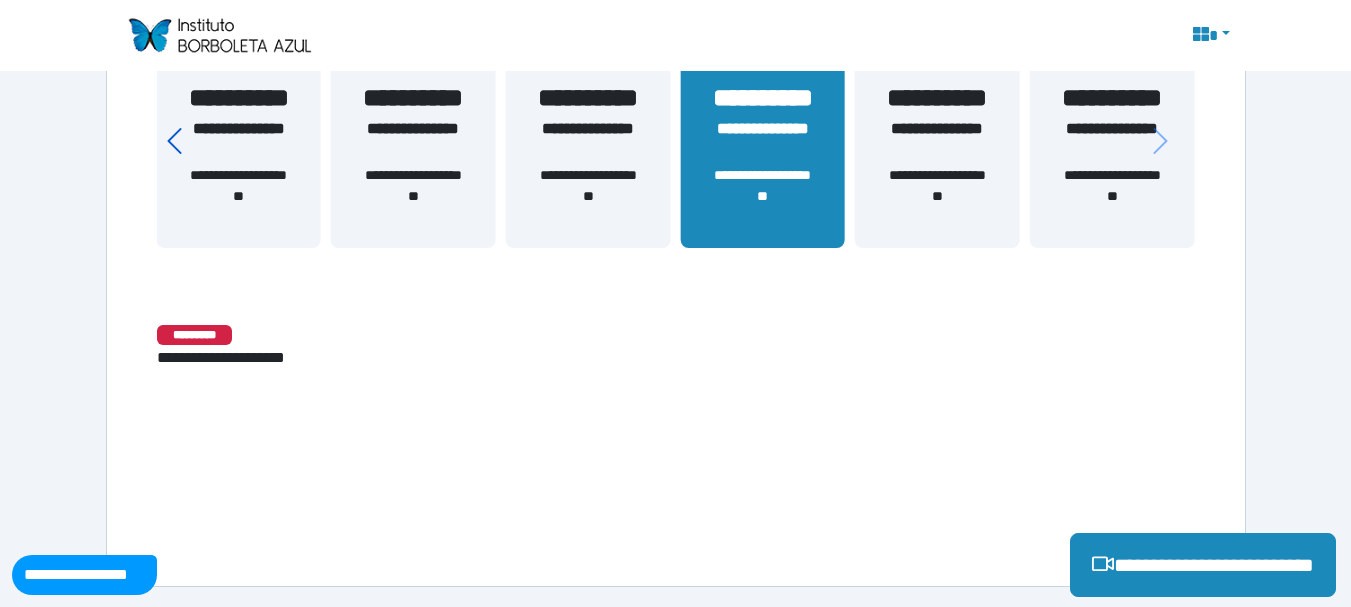 click 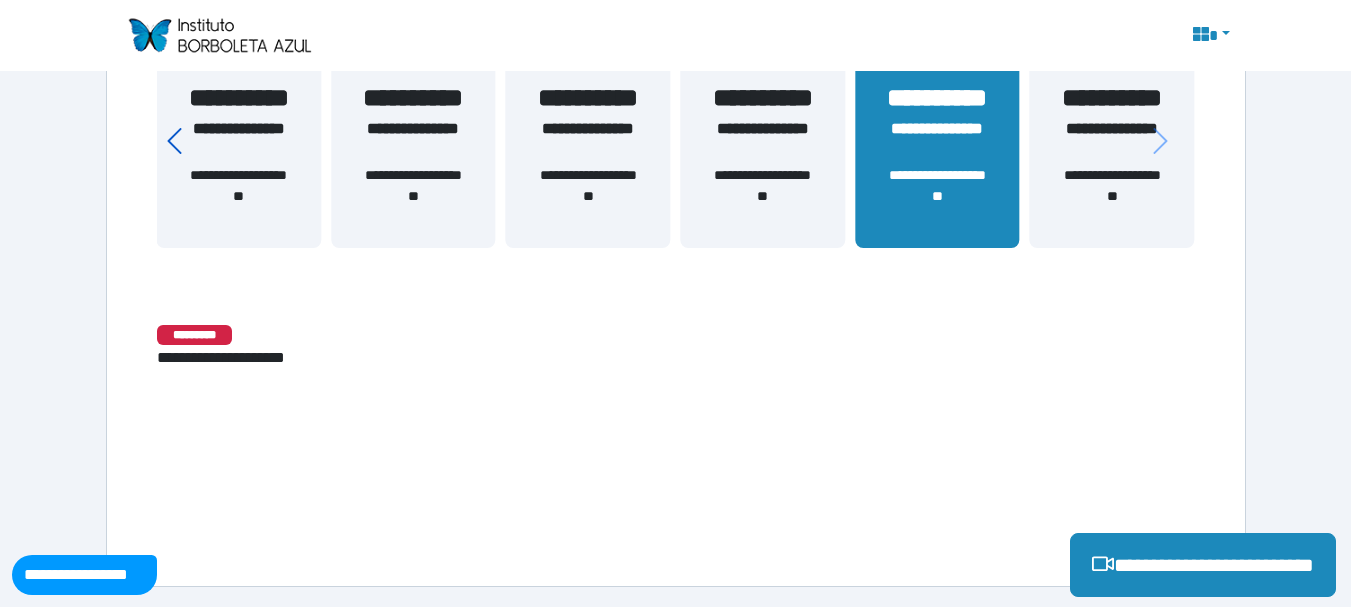 click 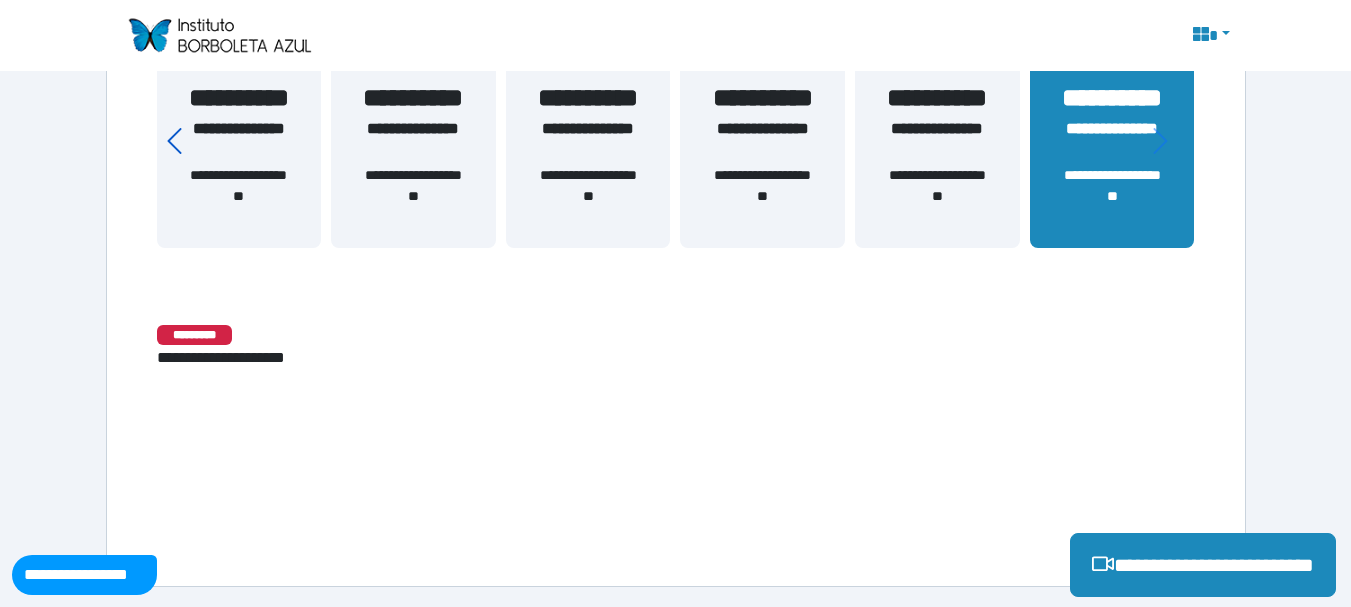 click 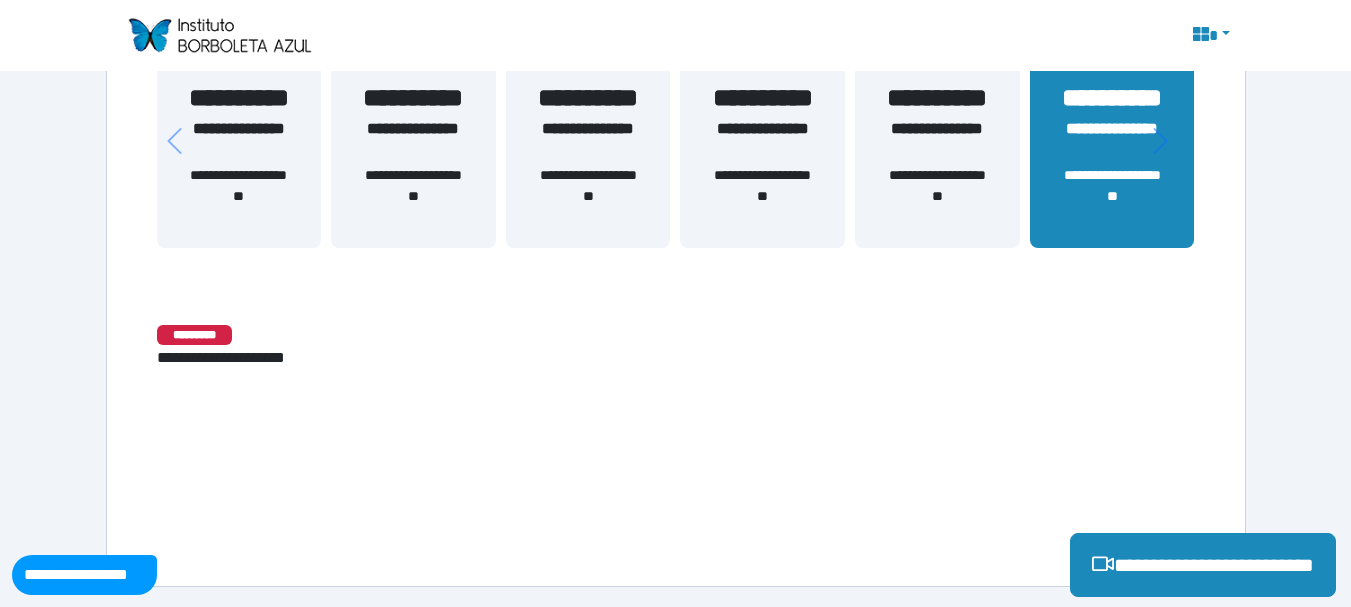 click on "**********" at bounding box center (239, 141) 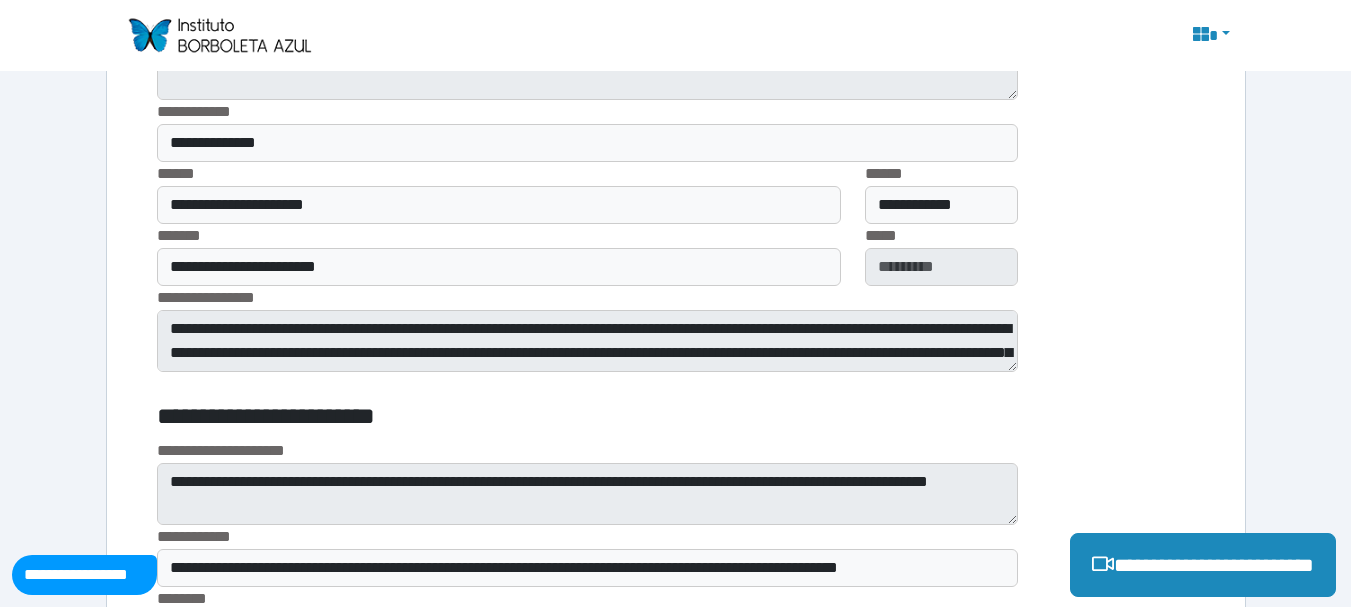 scroll, scrollTop: 1748, scrollLeft: 0, axis: vertical 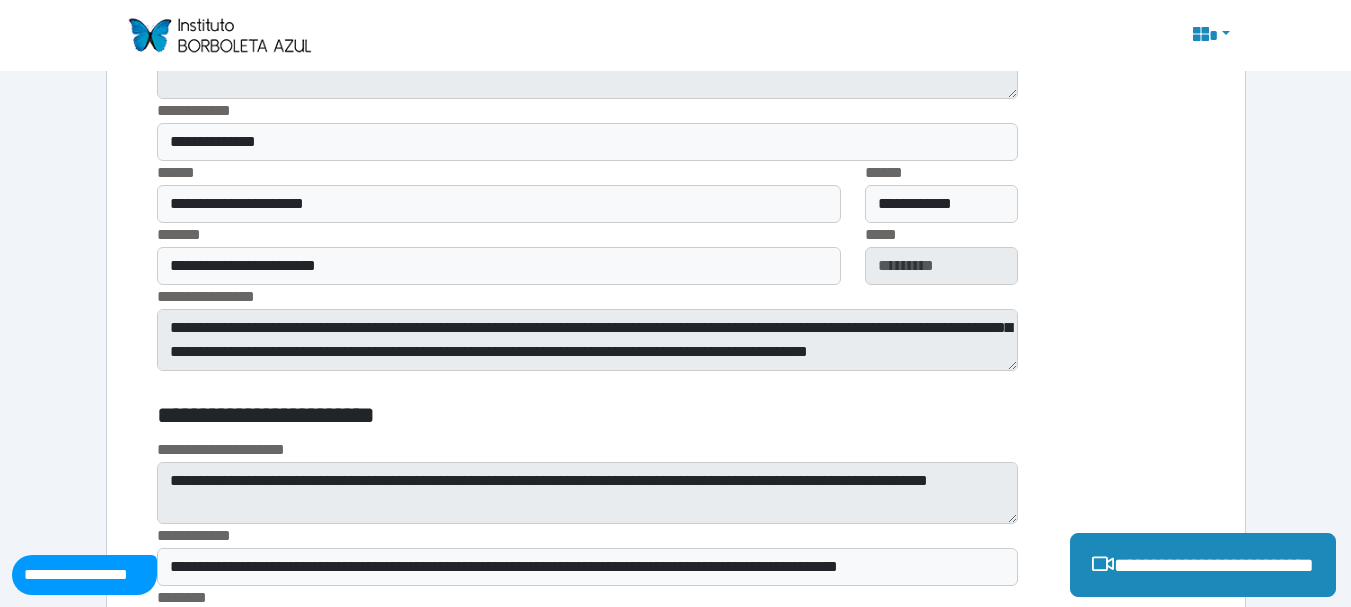 click on "**********" at bounding box center [676, 192] 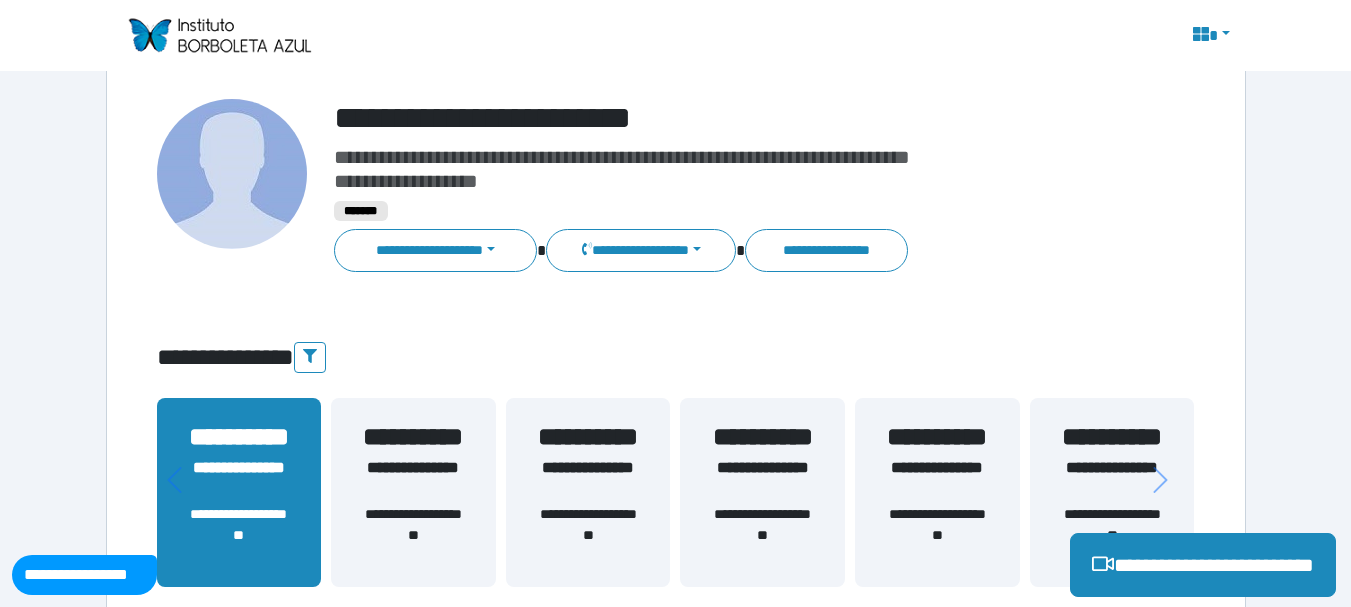 scroll, scrollTop: 0, scrollLeft: 0, axis: both 